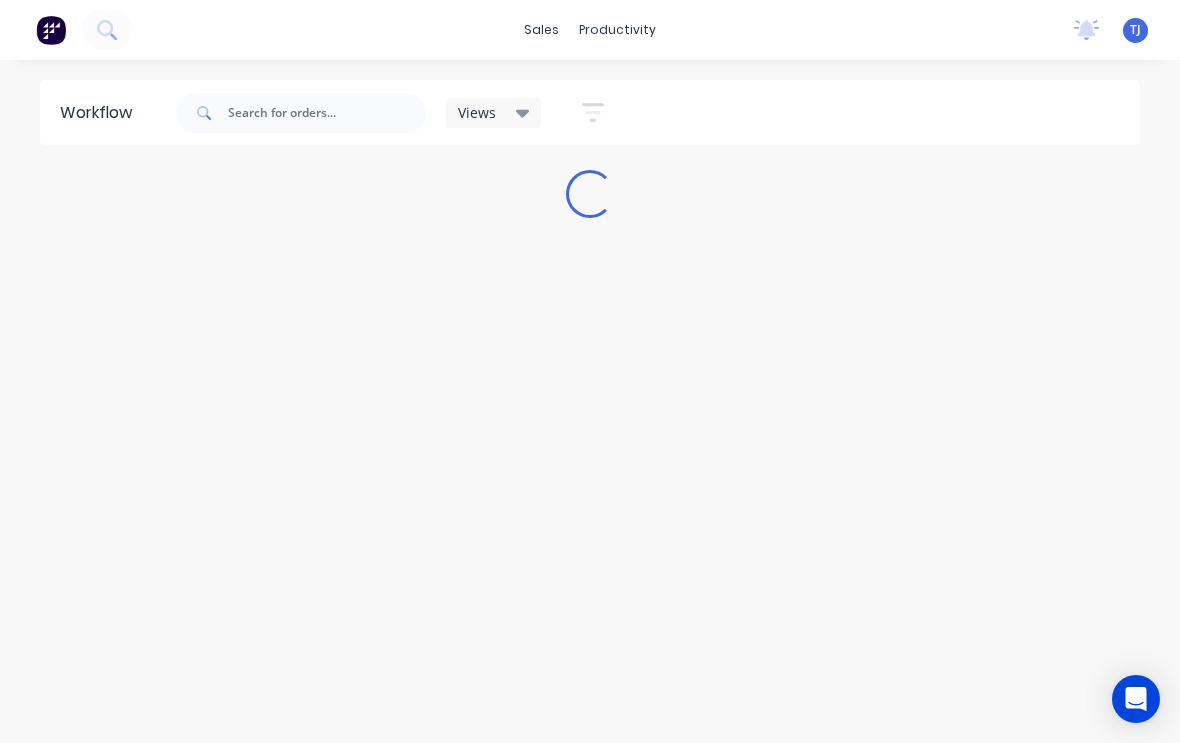 scroll, scrollTop: 0, scrollLeft: 0, axis: both 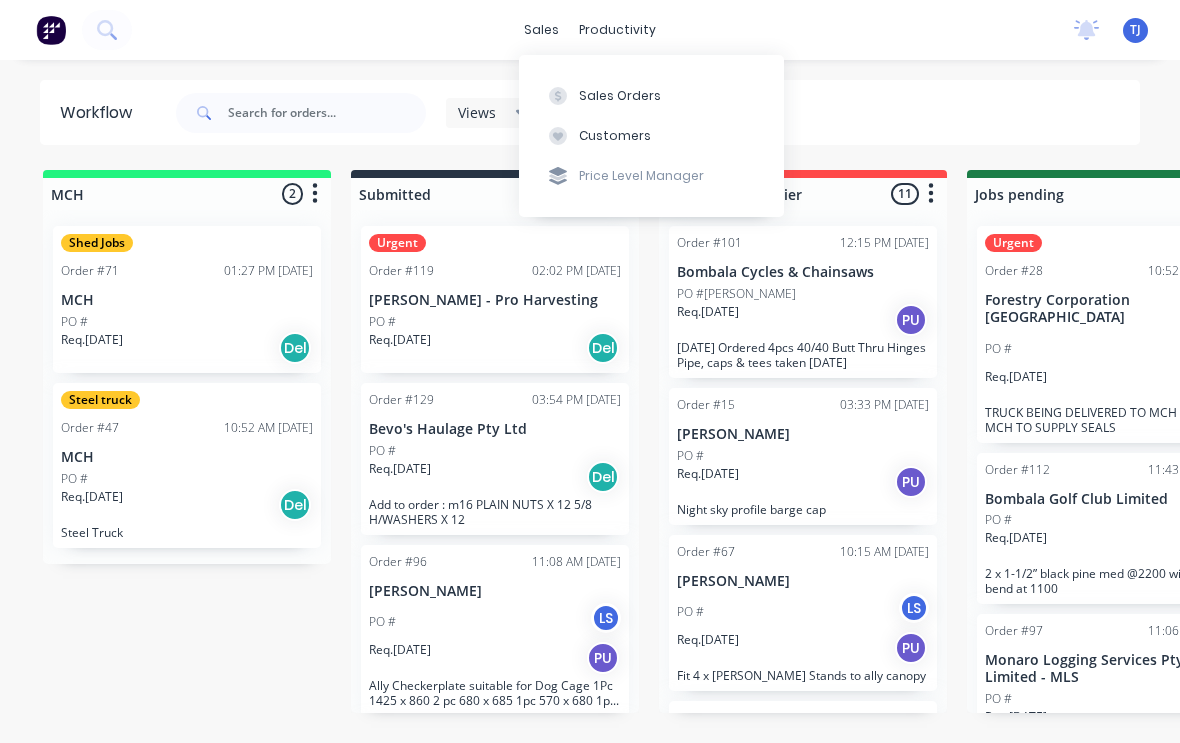 click on "Sales Orders" at bounding box center (620, 96) 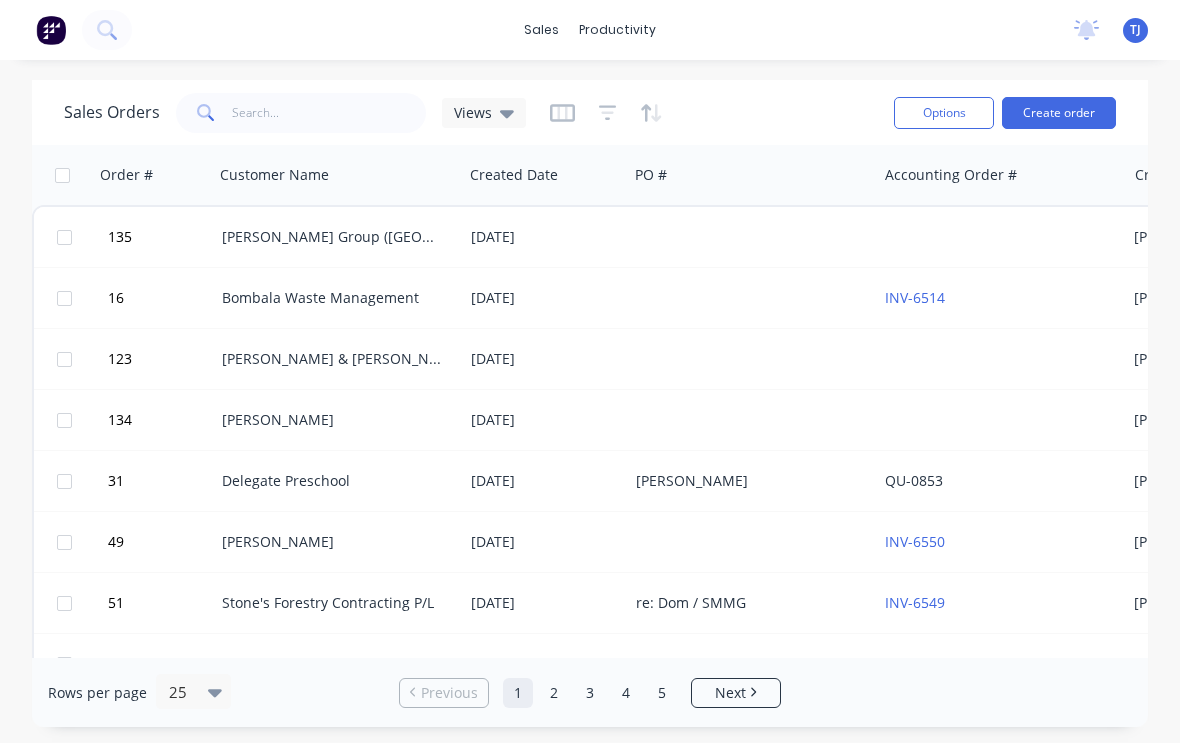 click on "Create order" at bounding box center (1059, 113) 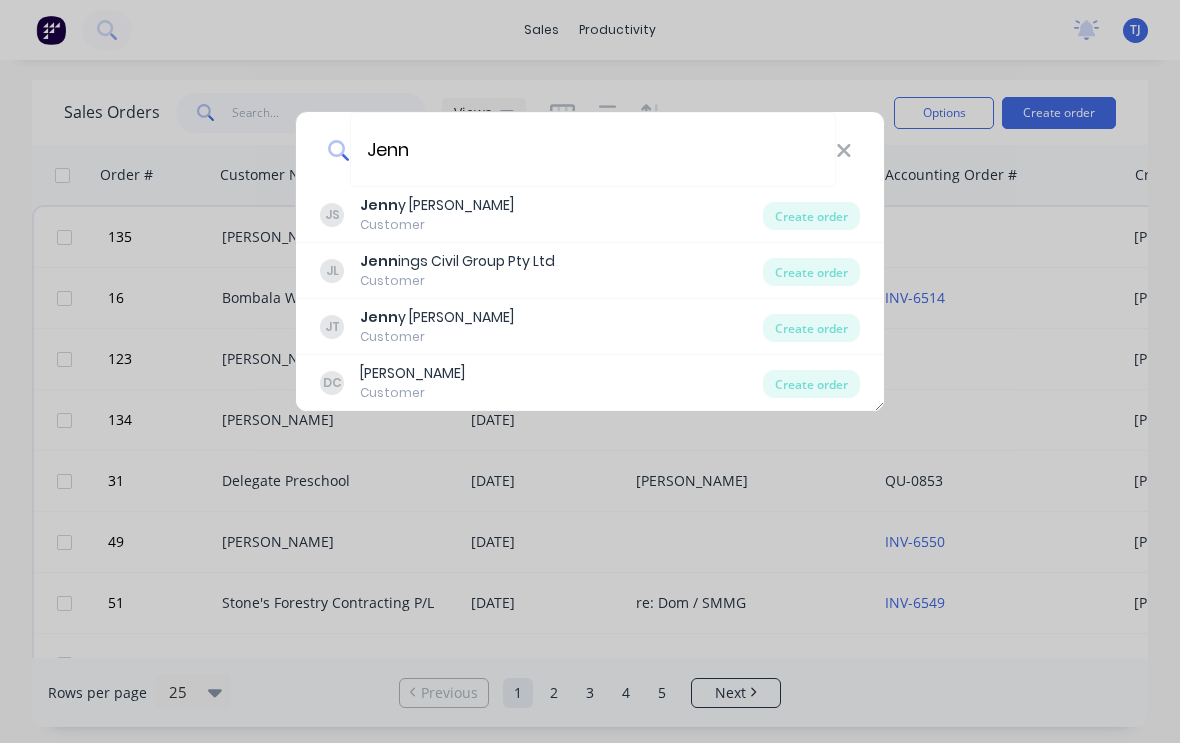 type on "Jenn" 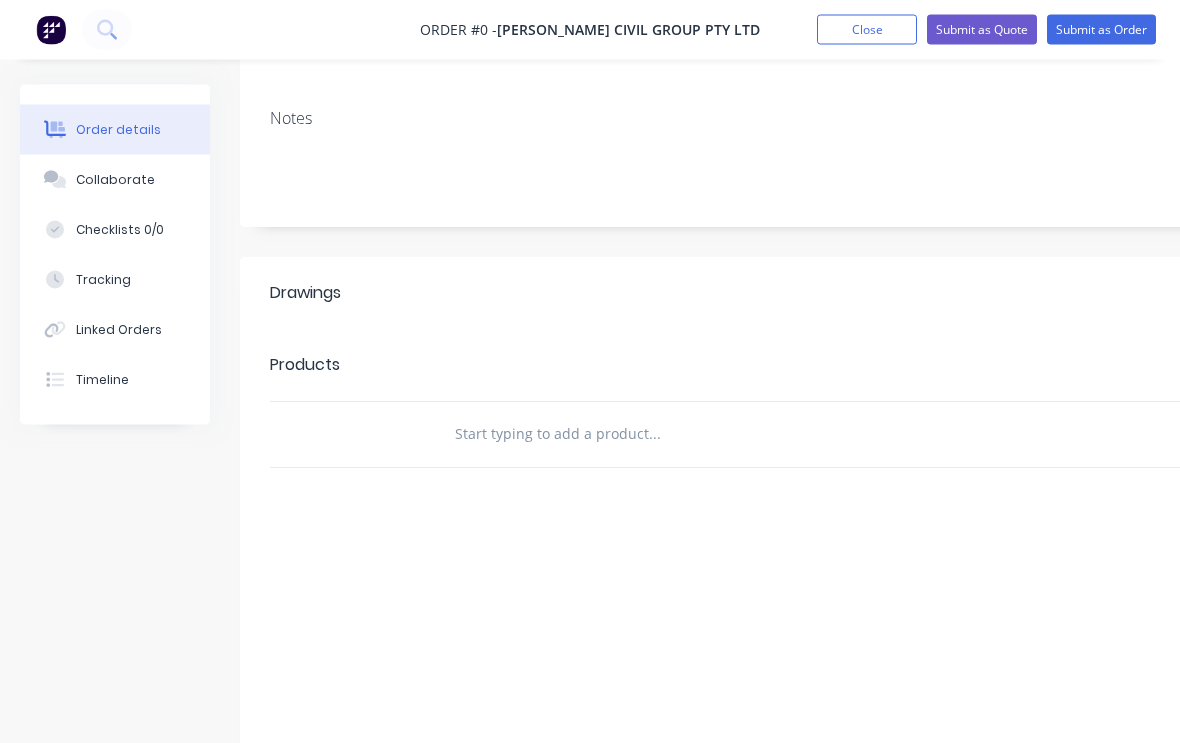scroll, scrollTop: 338, scrollLeft: 0, axis: vertical 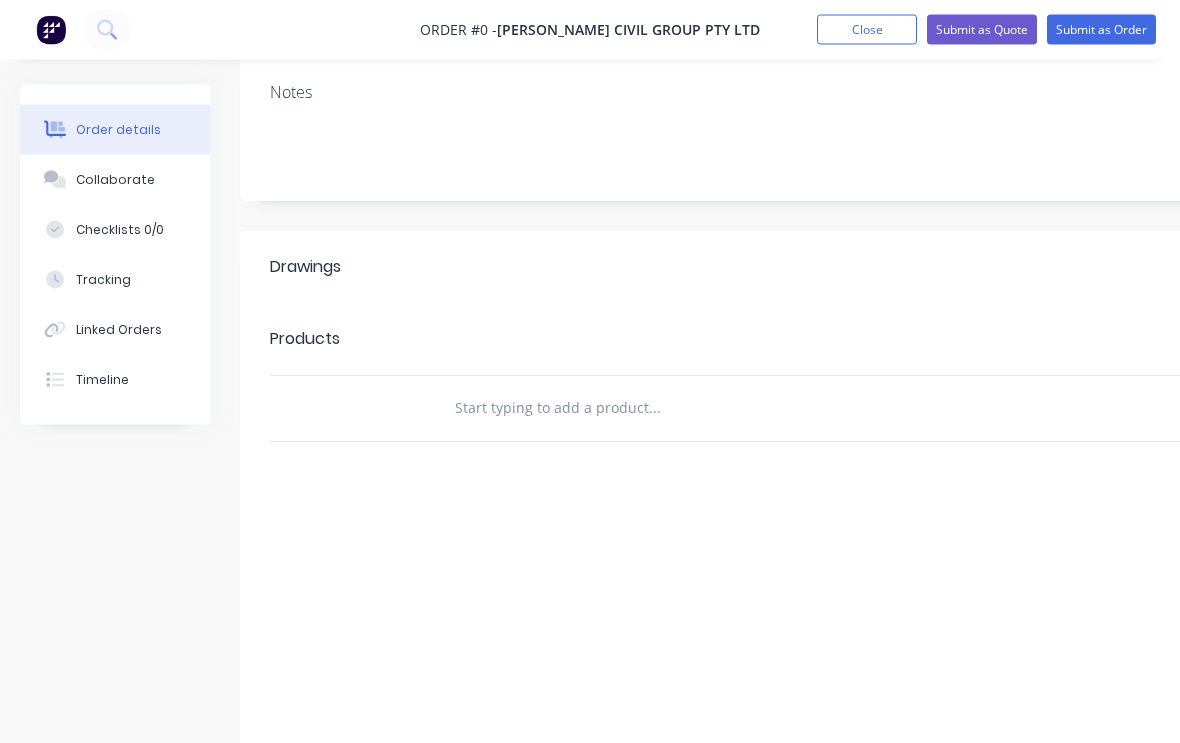 click at bounding box center [654, 409] 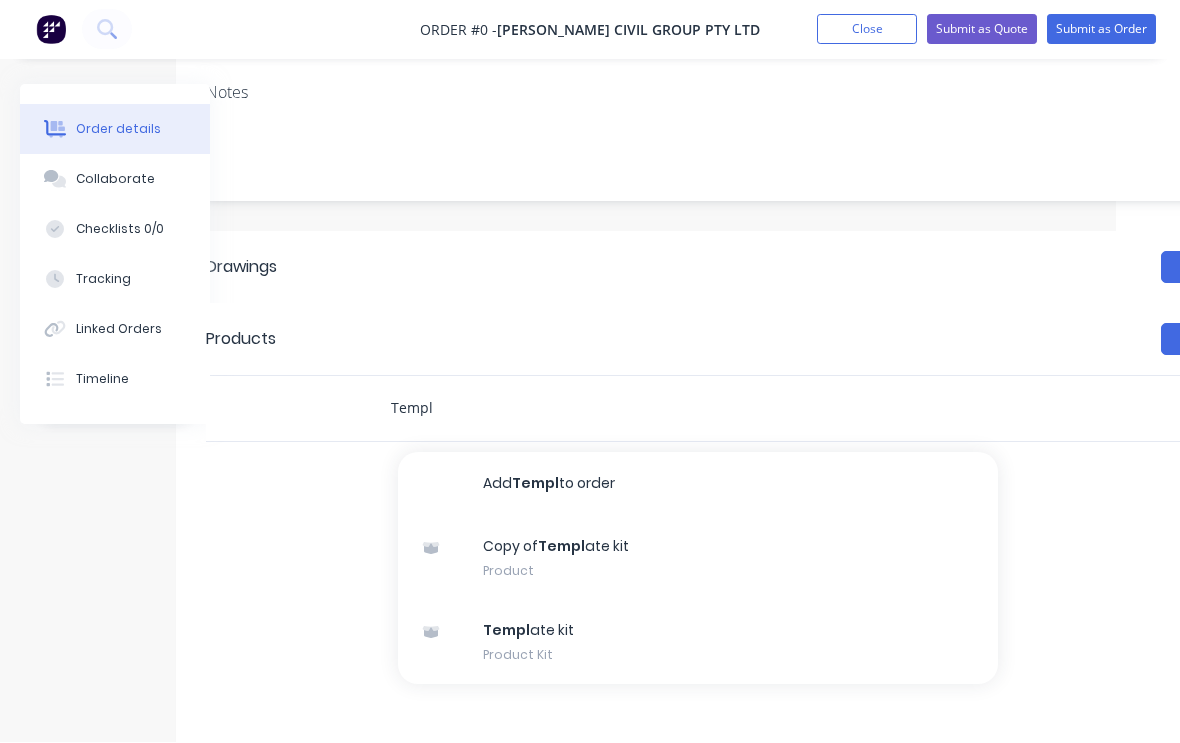 type on "Templ" 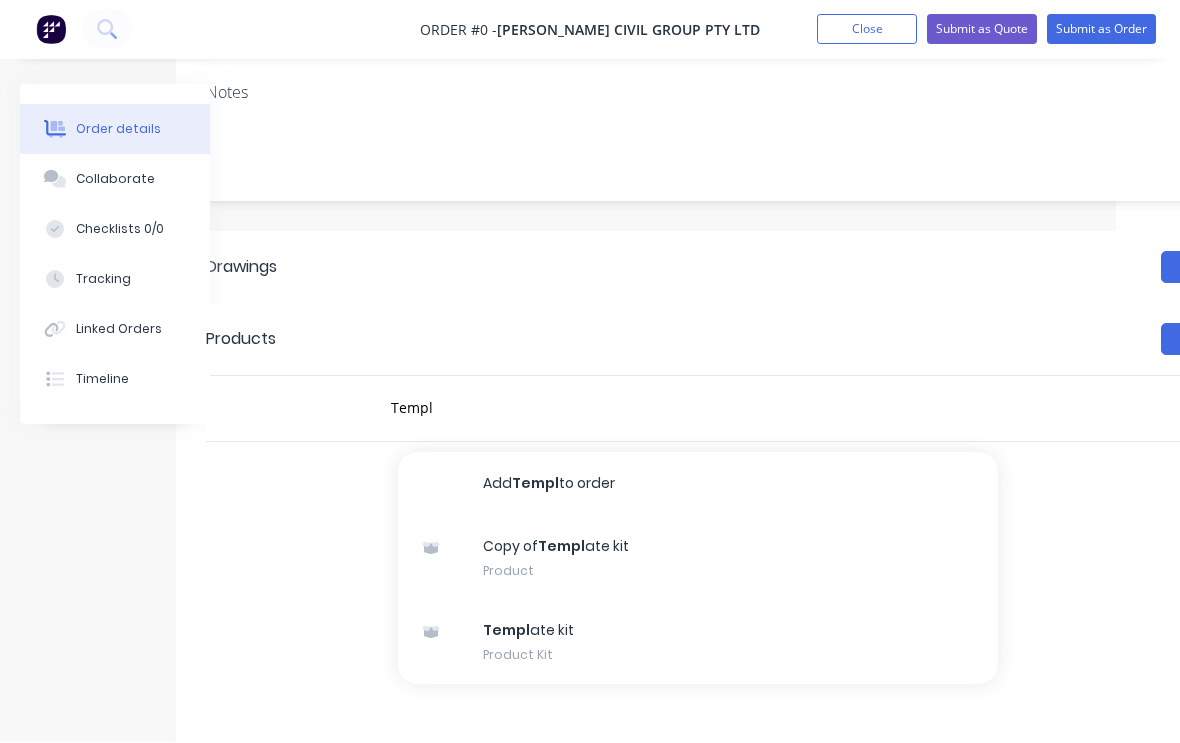 click on "Templ ate kit Product Kit" at bounding box center [698, 643] 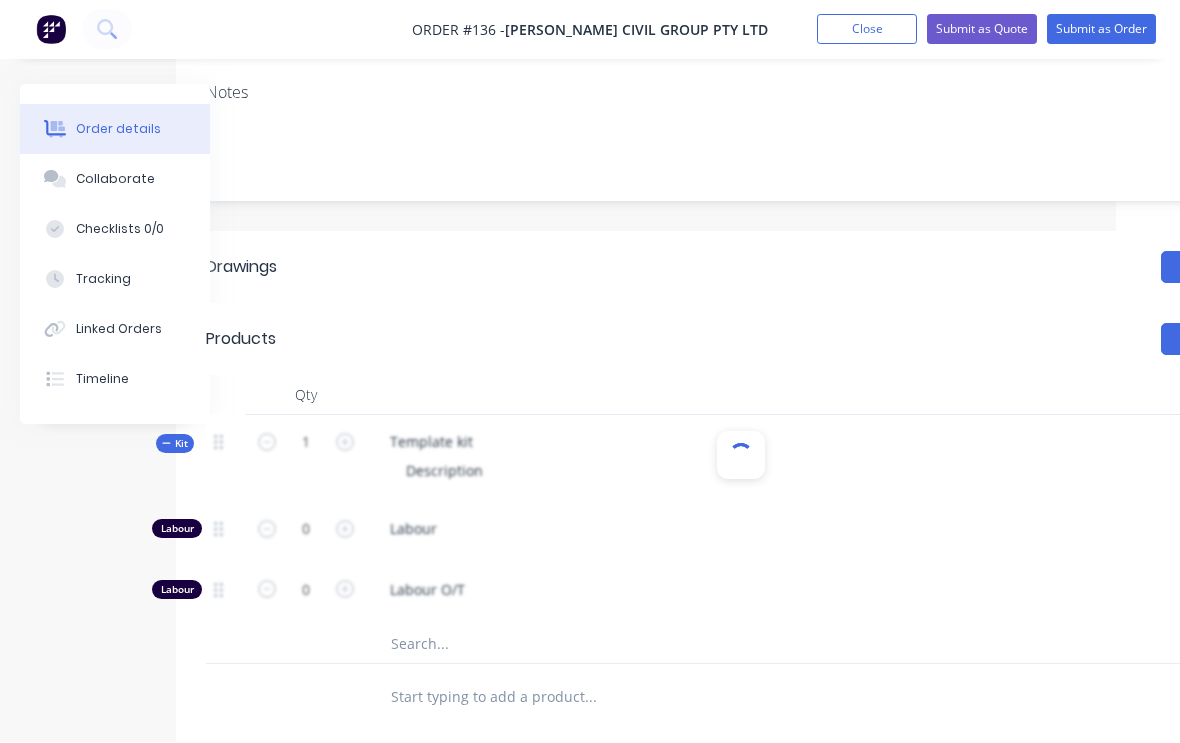 scroll, scrollTop: 339, scrollLeft: 64, axis: both 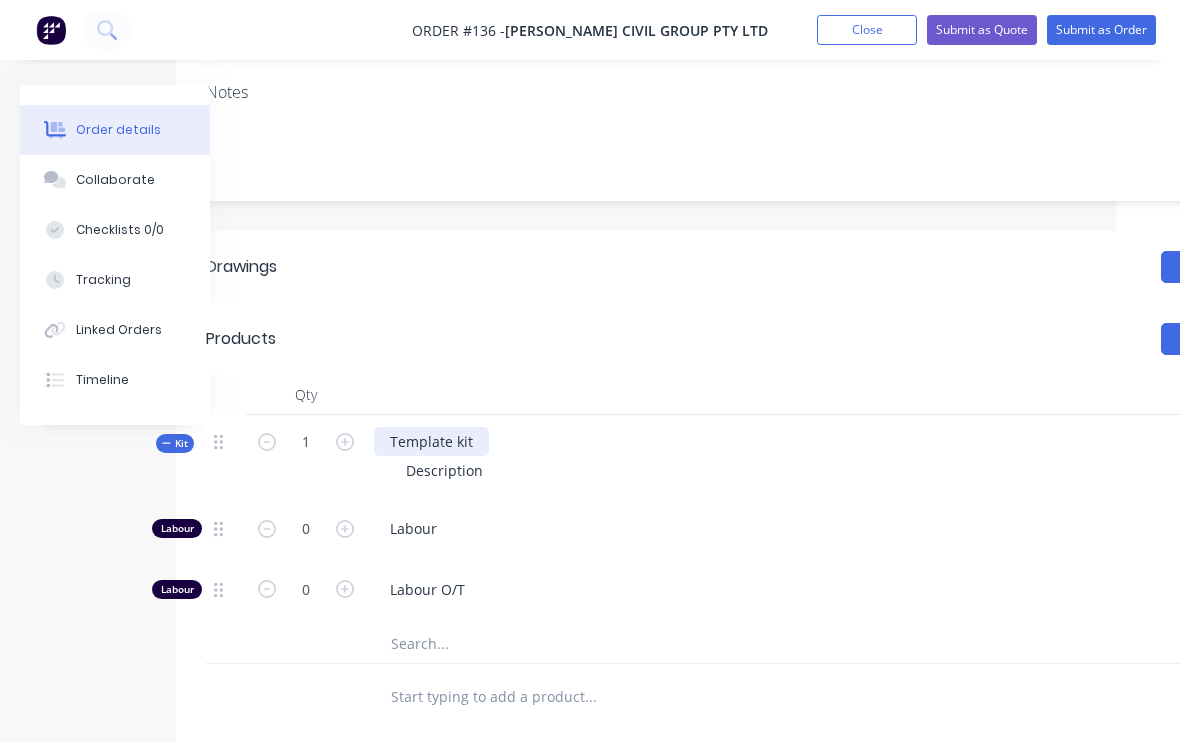 click on "Template kit" at bounding box center [431, 441] 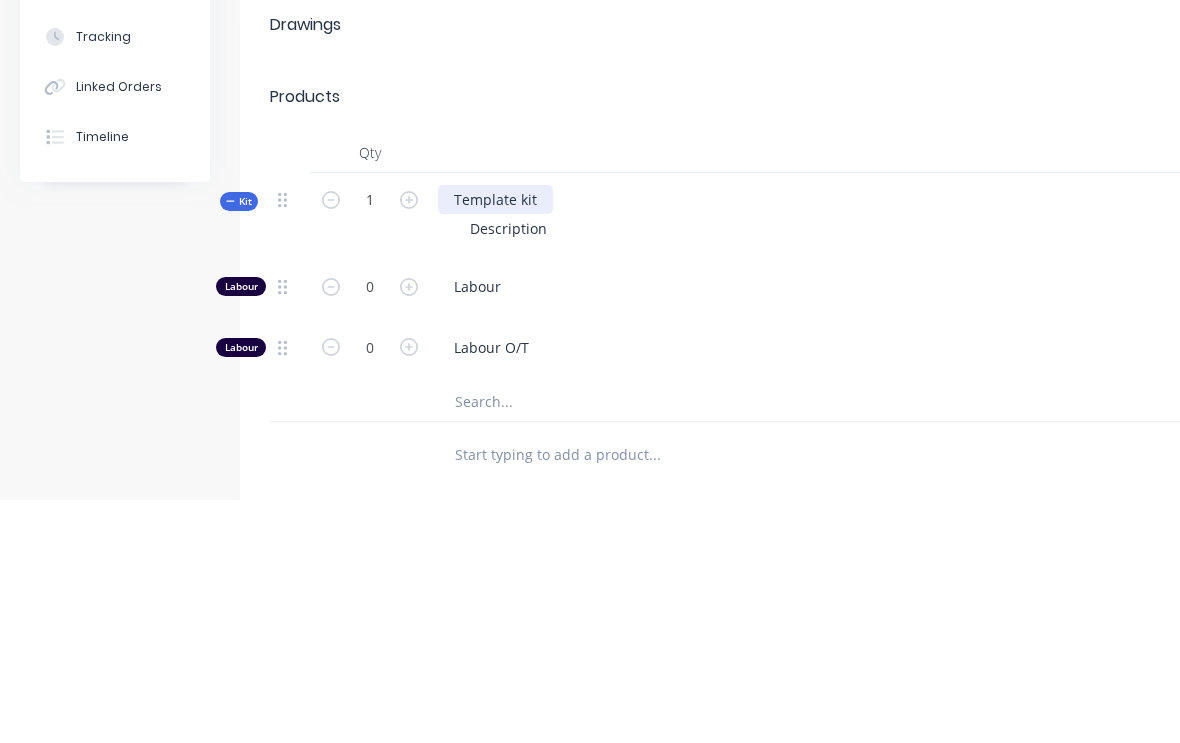 type 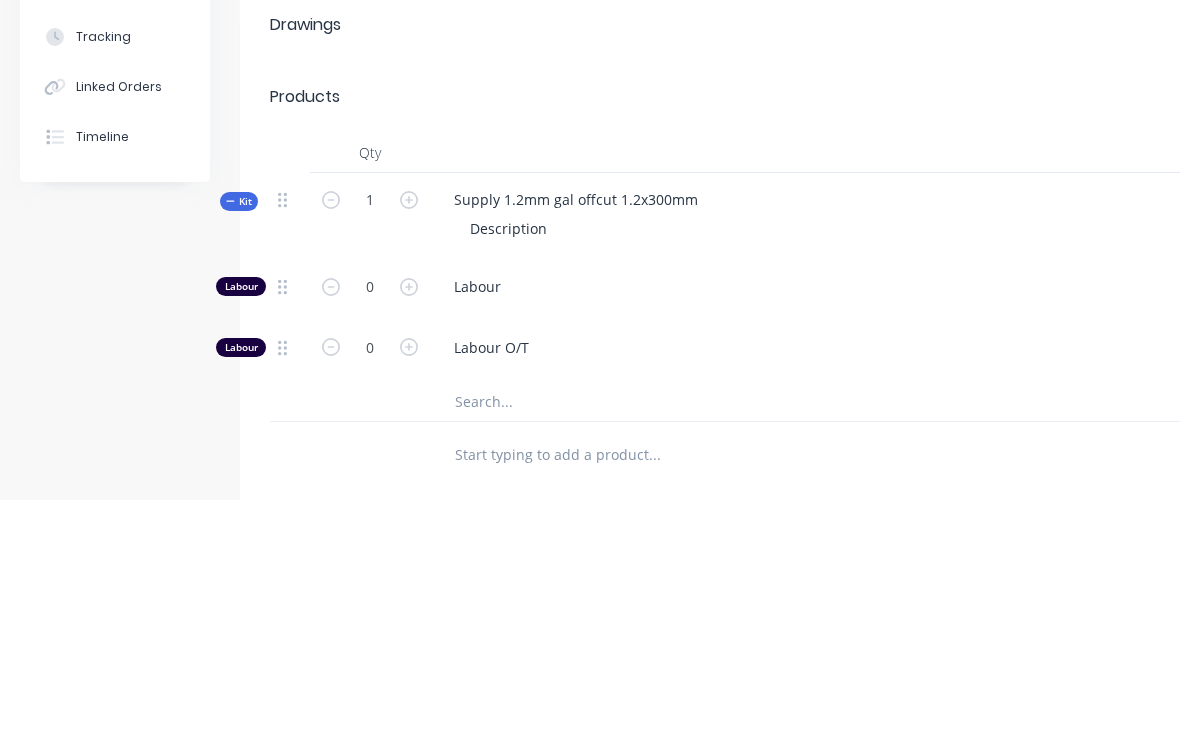 scroll, scrollTop: 582, scrollLeft: 0, axis: vertical 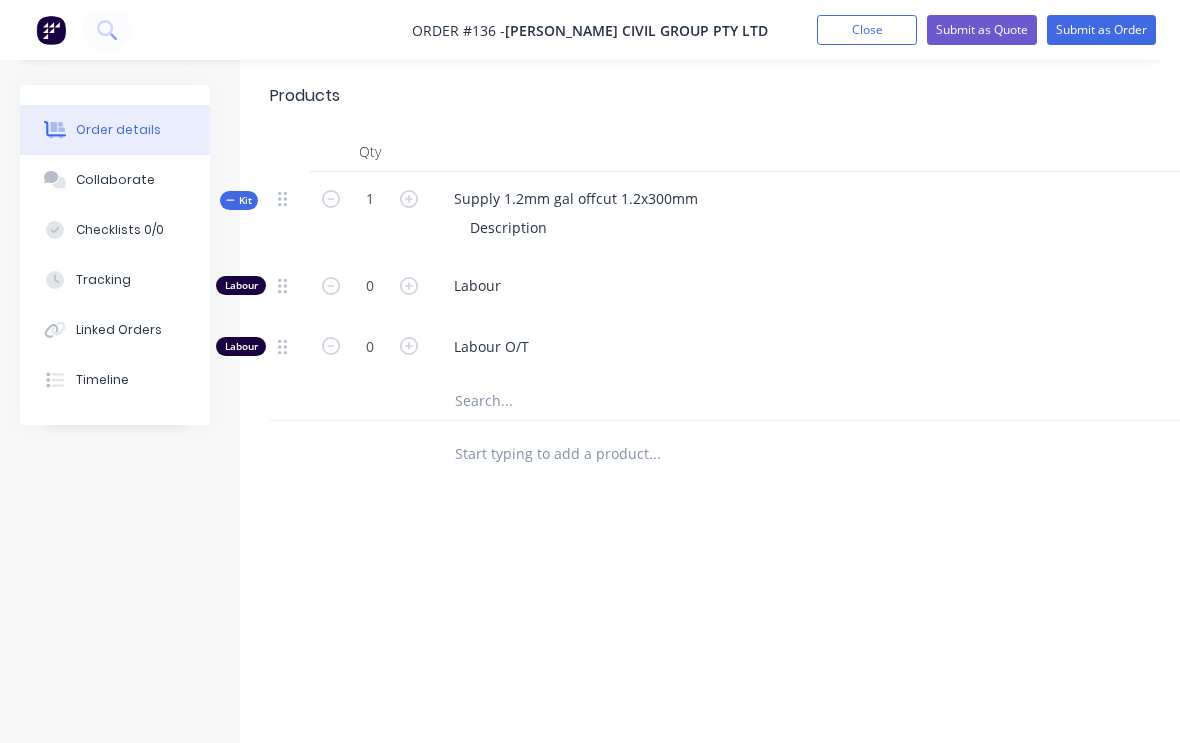 click on "Tracking" at bounding box center (103, 280) 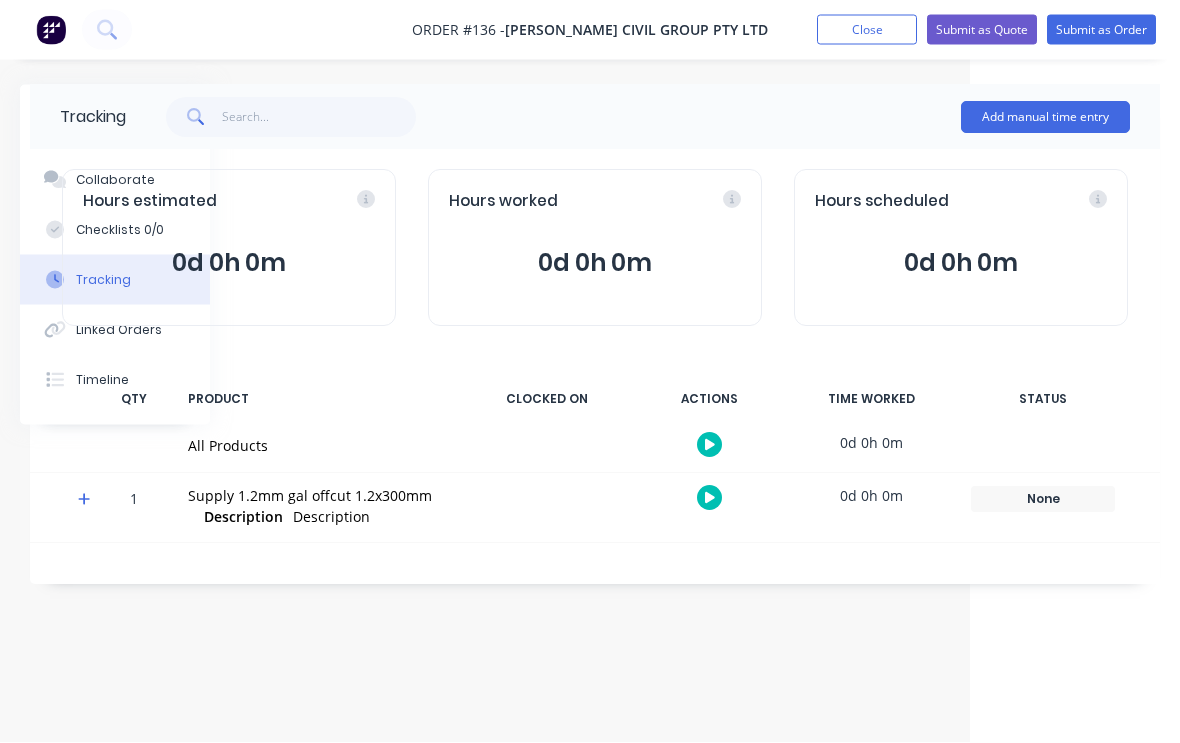 click on "Add manual time entry" at bounding box center [1045, 118] 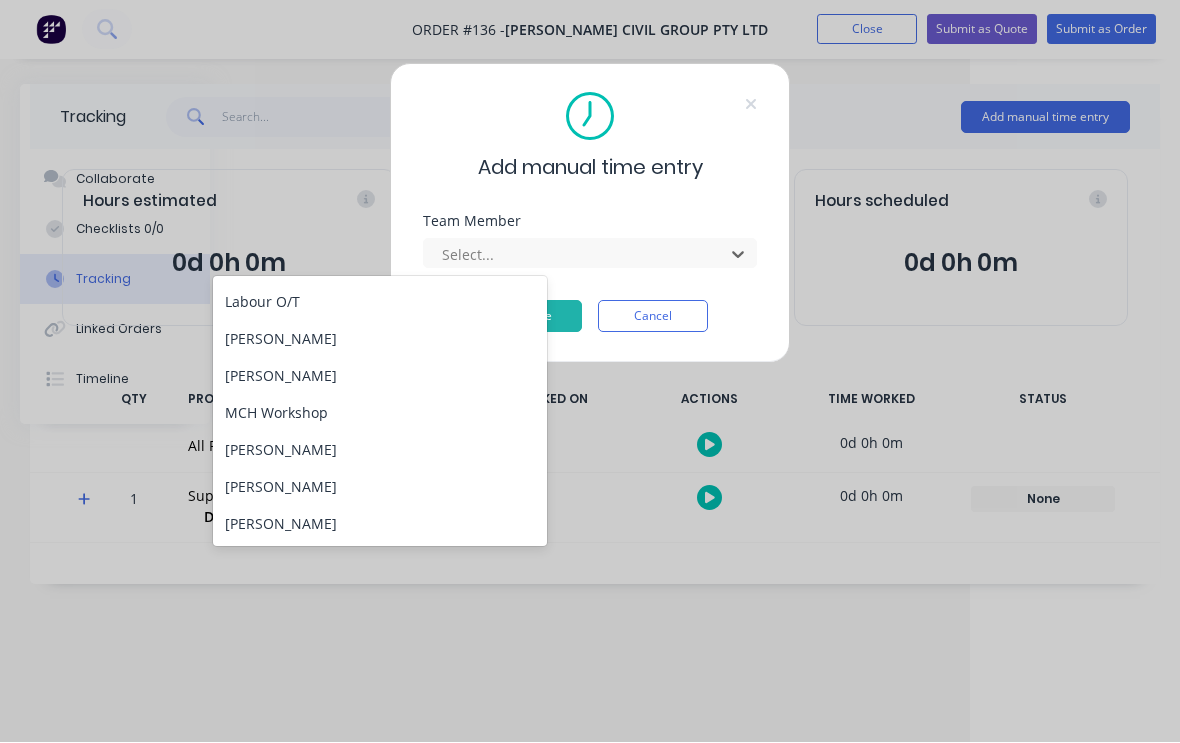 scroll, scrollTop: 145, scrollLeft: 0, axis: vertical 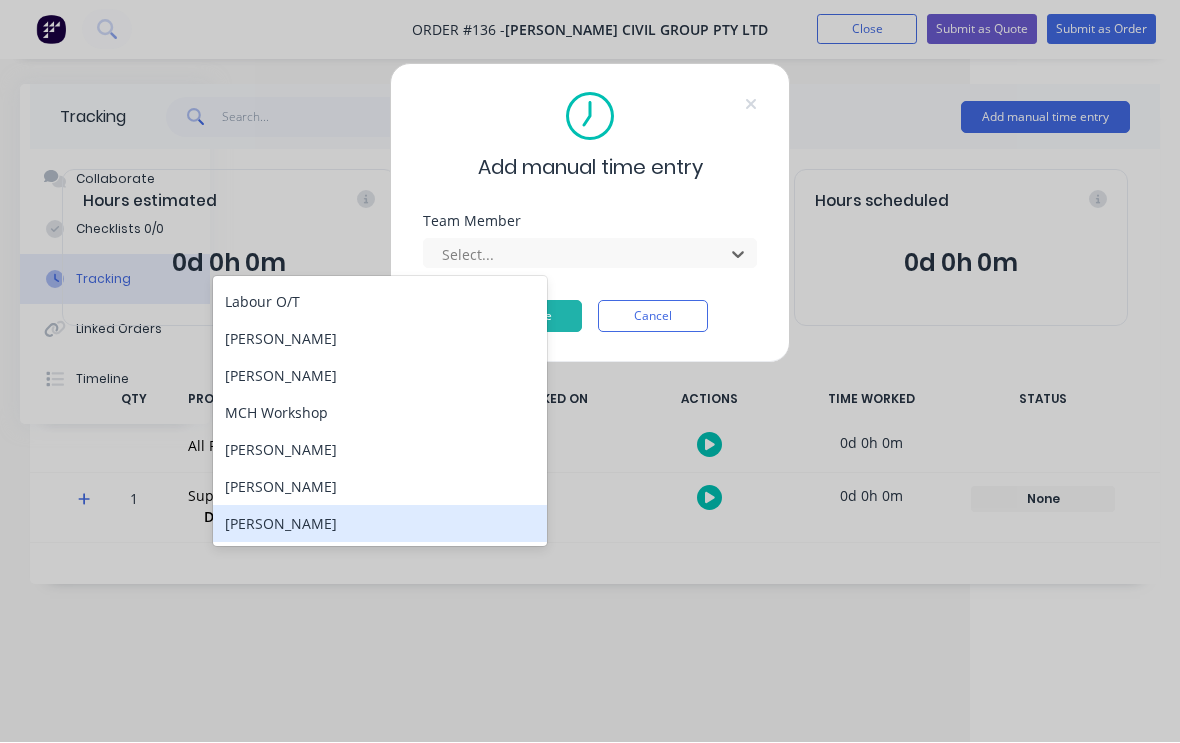 click on "[PERSON_NAME]" at bounding box center (380, 524) 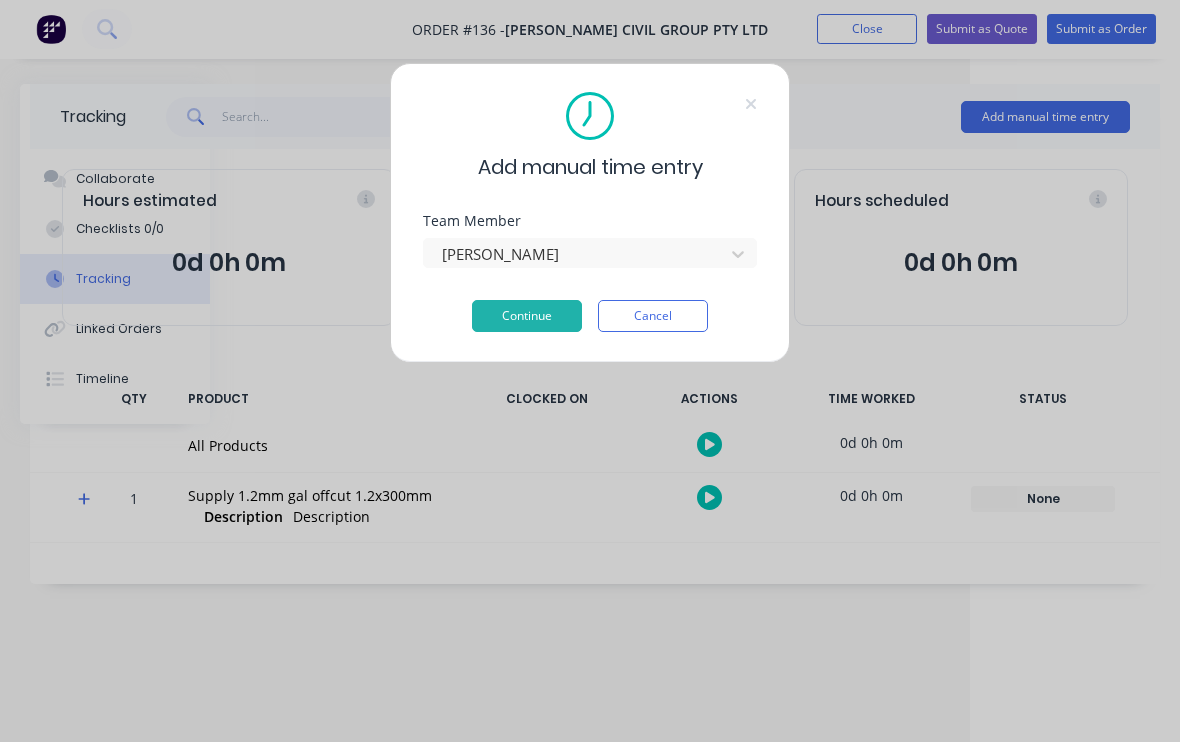 click on "Continue" at bounding box center (527, 317) 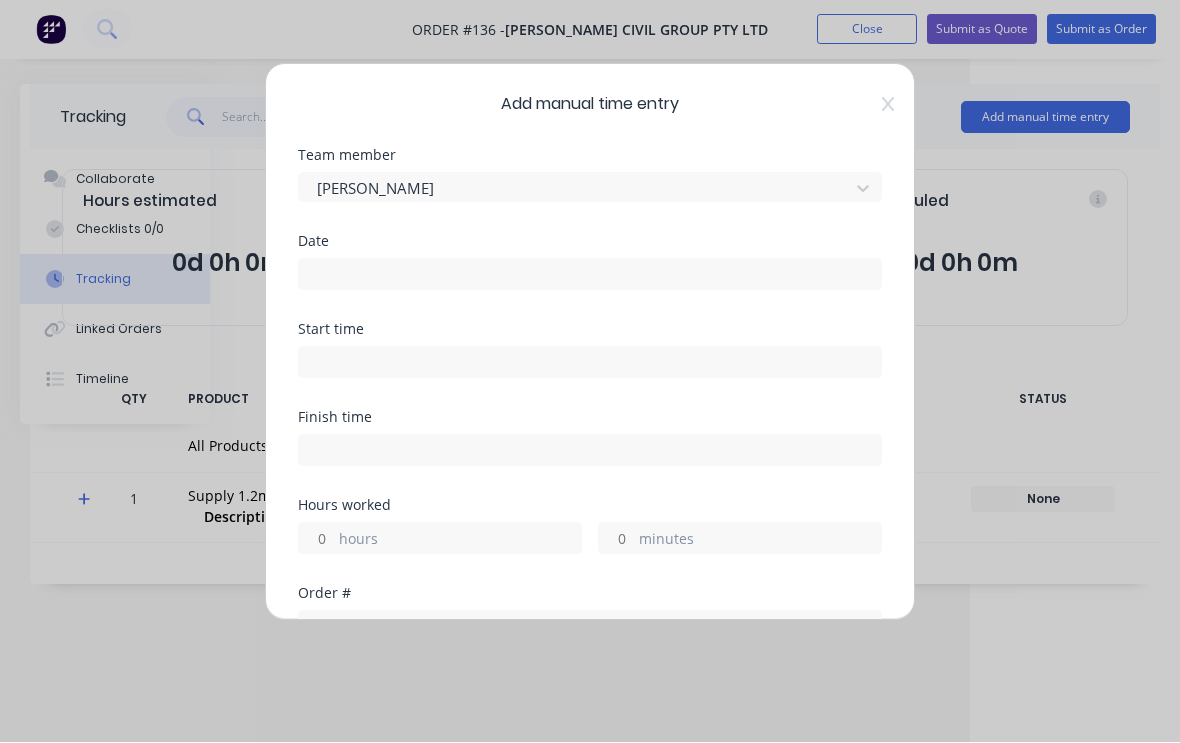click at bounding box center (590, 275) 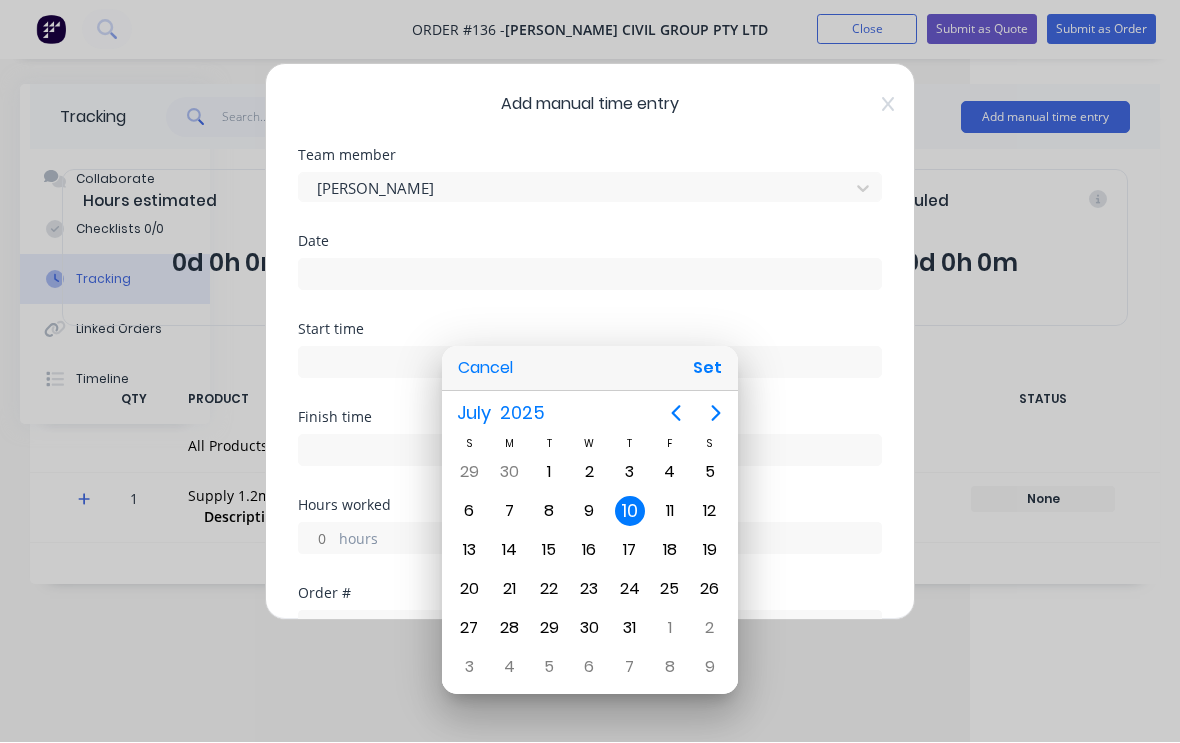click on "Set" at bounding box center (707, 369) 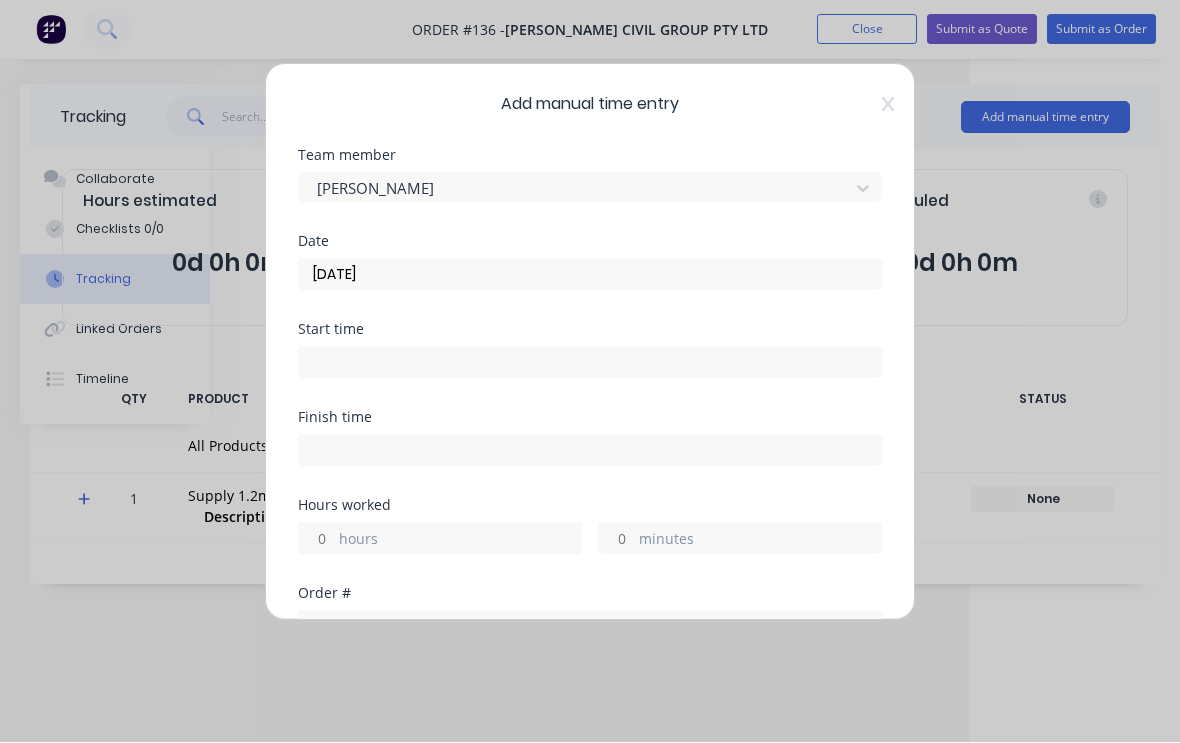 click at bounding box center [590, 363] 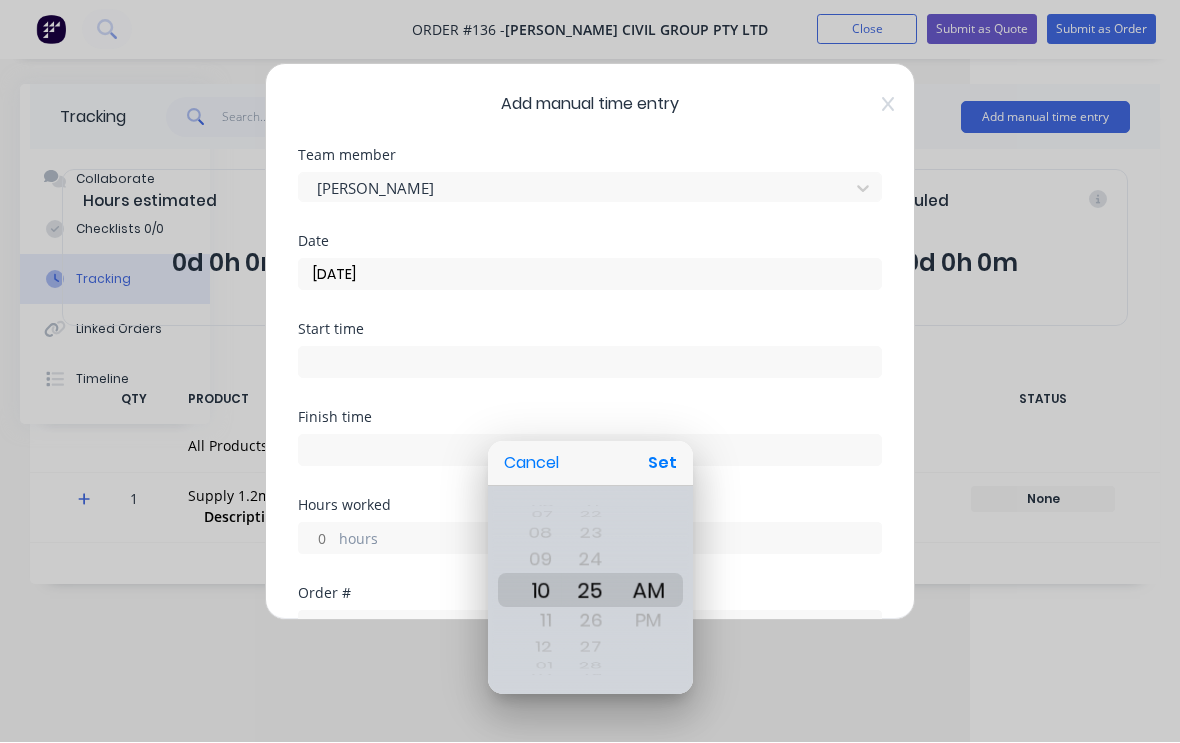 click on "Set" at bounding box center [662, 464] 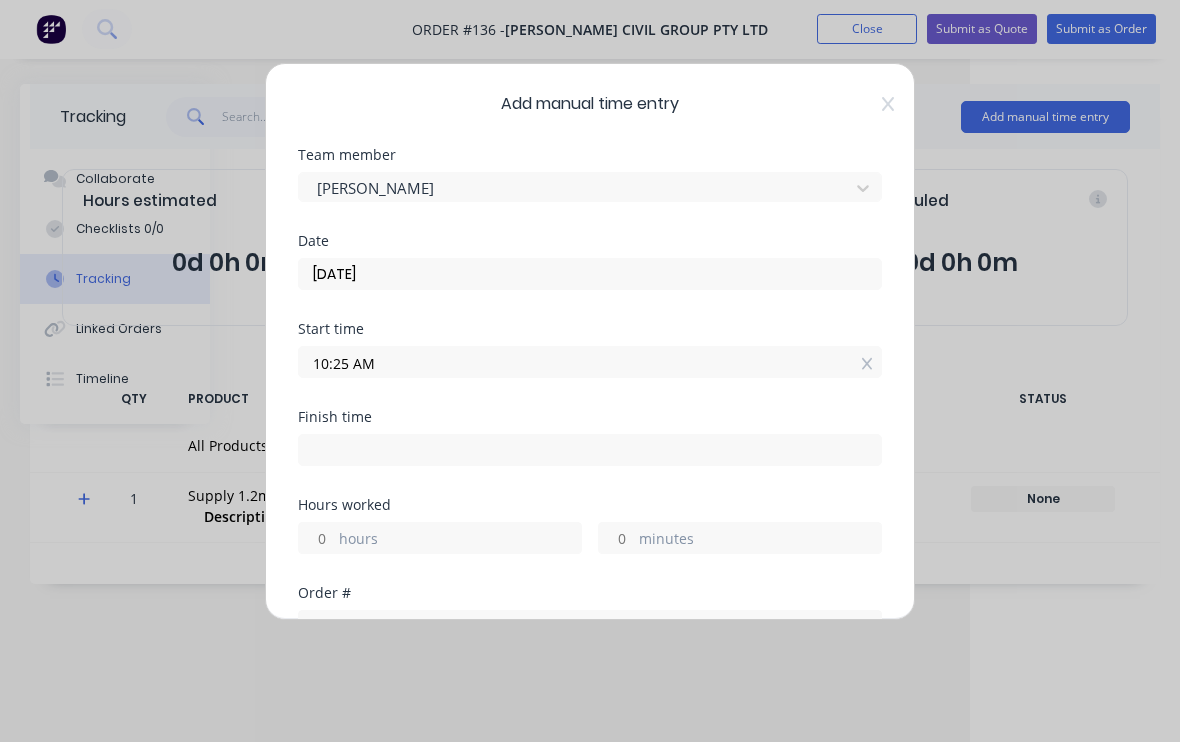 click at bounding box center (590, 451) 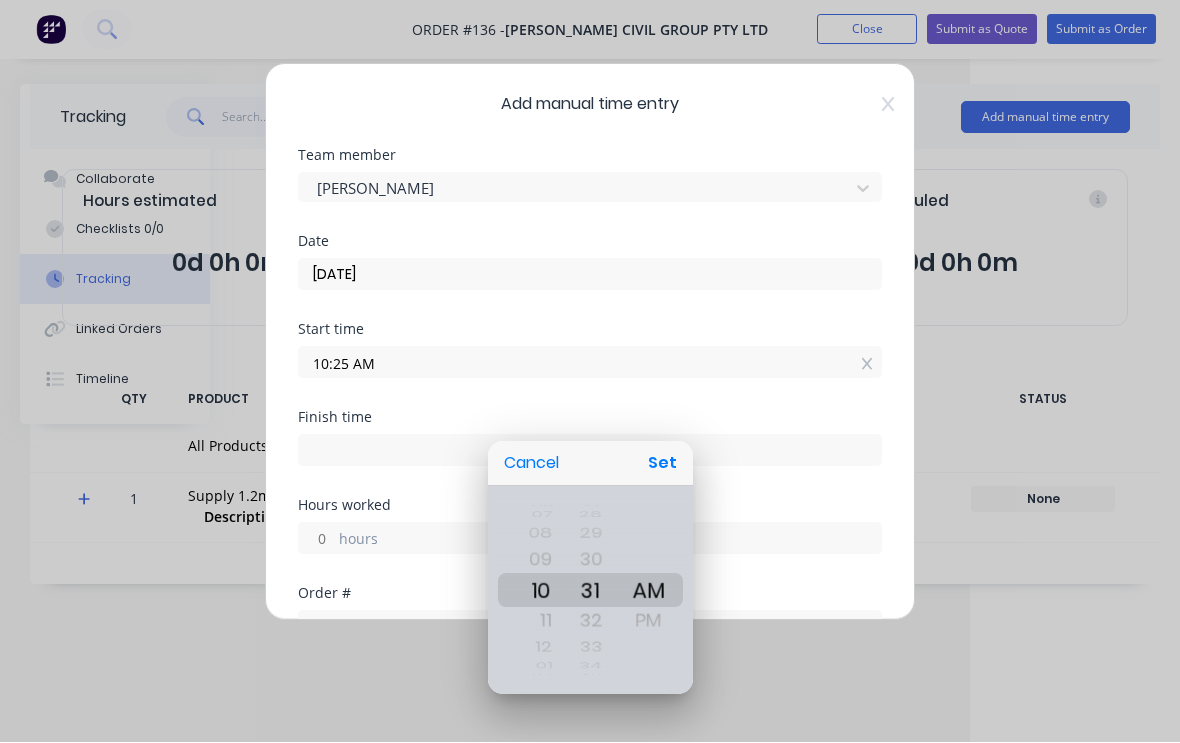 click on "Set" at bounding box center [662, 464] 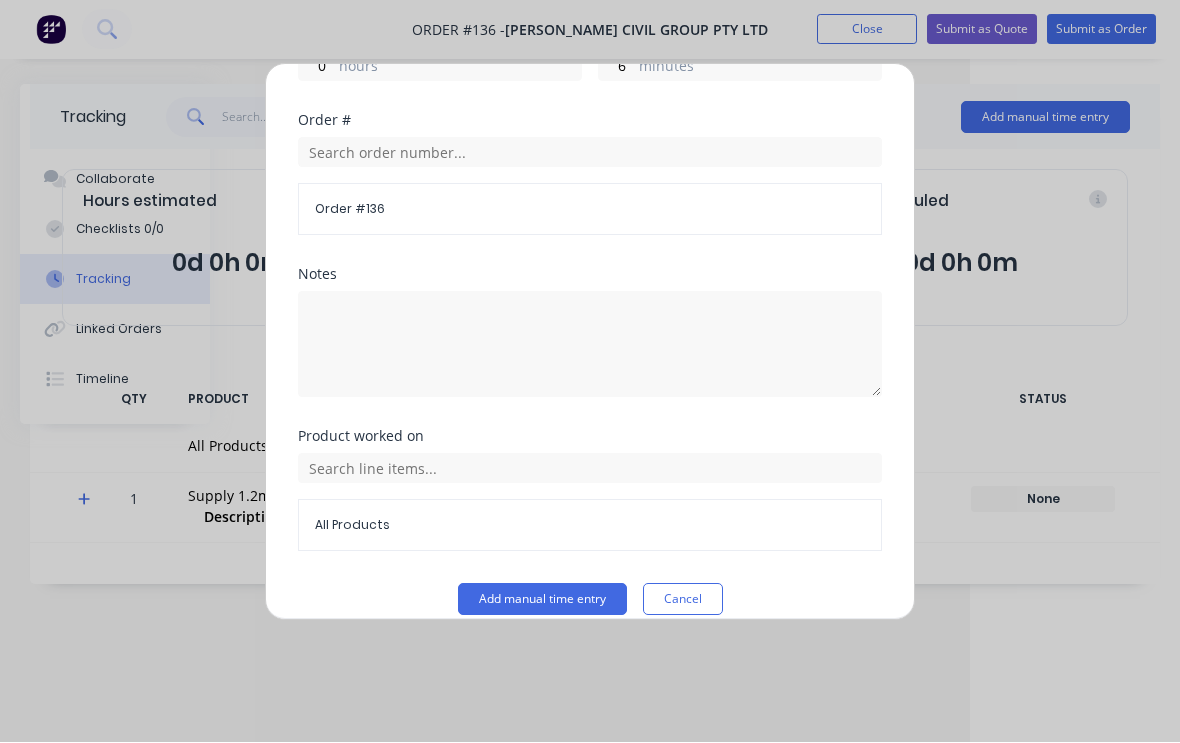 scroll, scrollTop: 472, scrollLeft: 0, axis: vertical 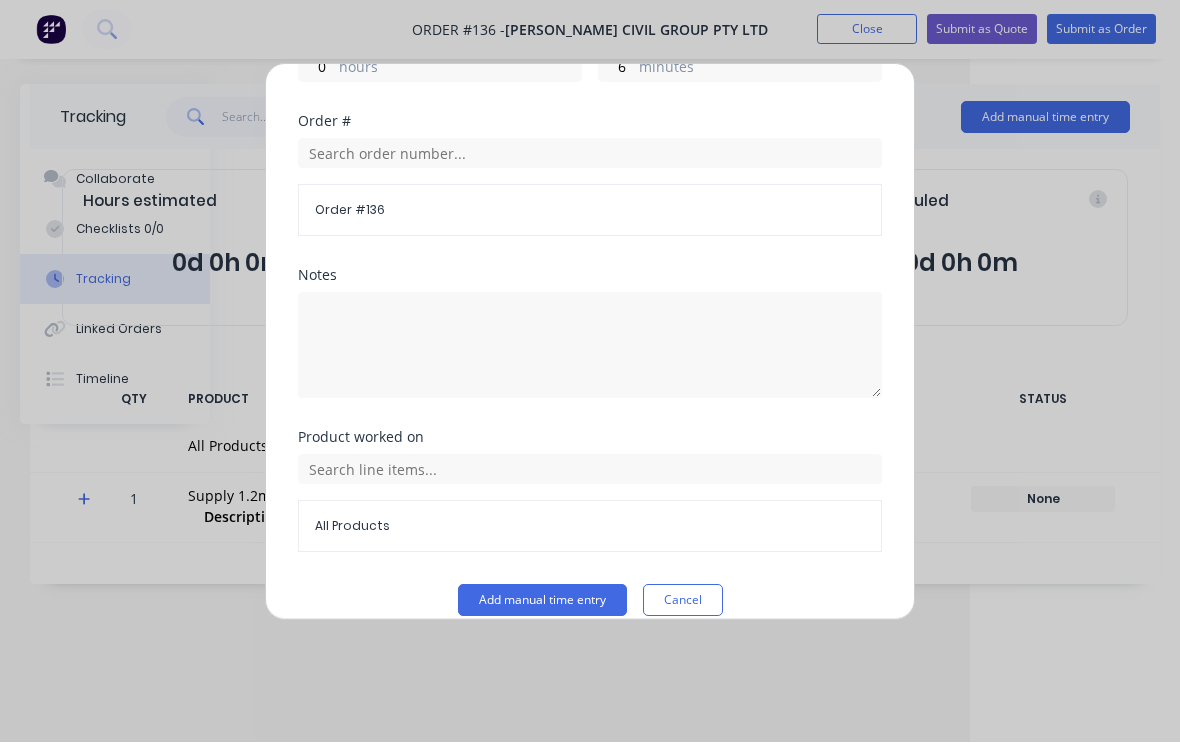 click on "Add manual time entry" at bounding box center (542, 601) 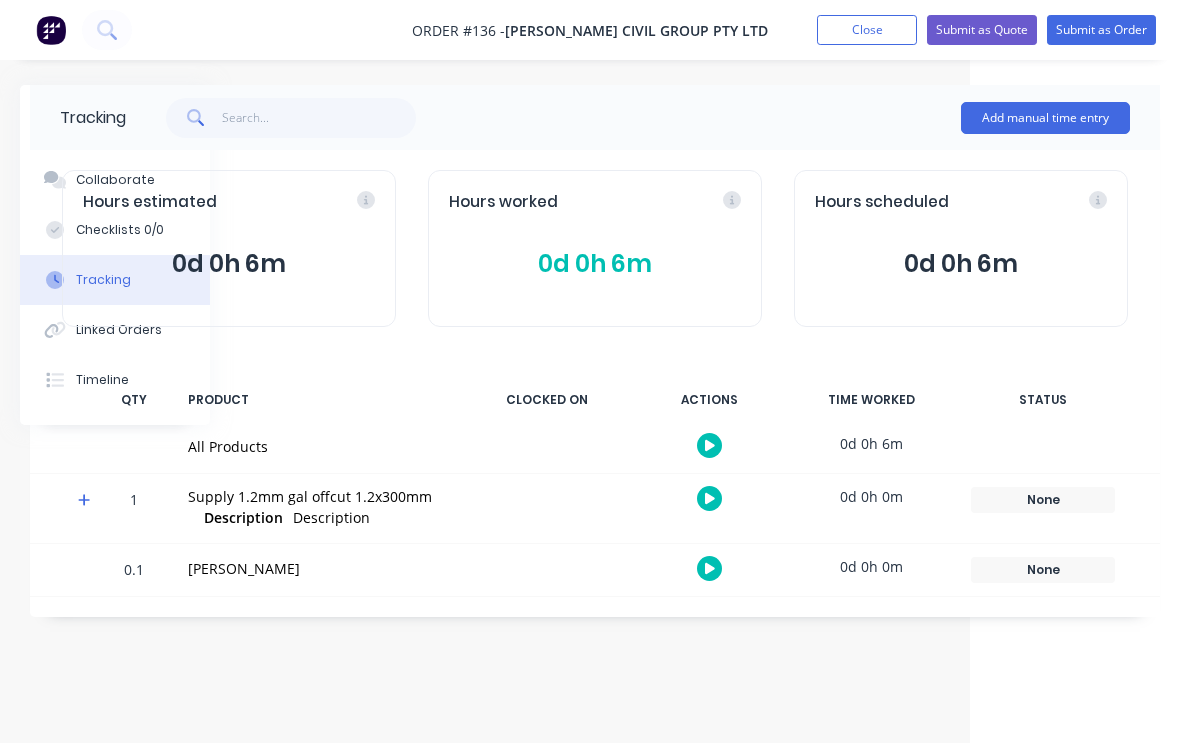 click on "Submit as Order" at bounding box center (1101, 30) 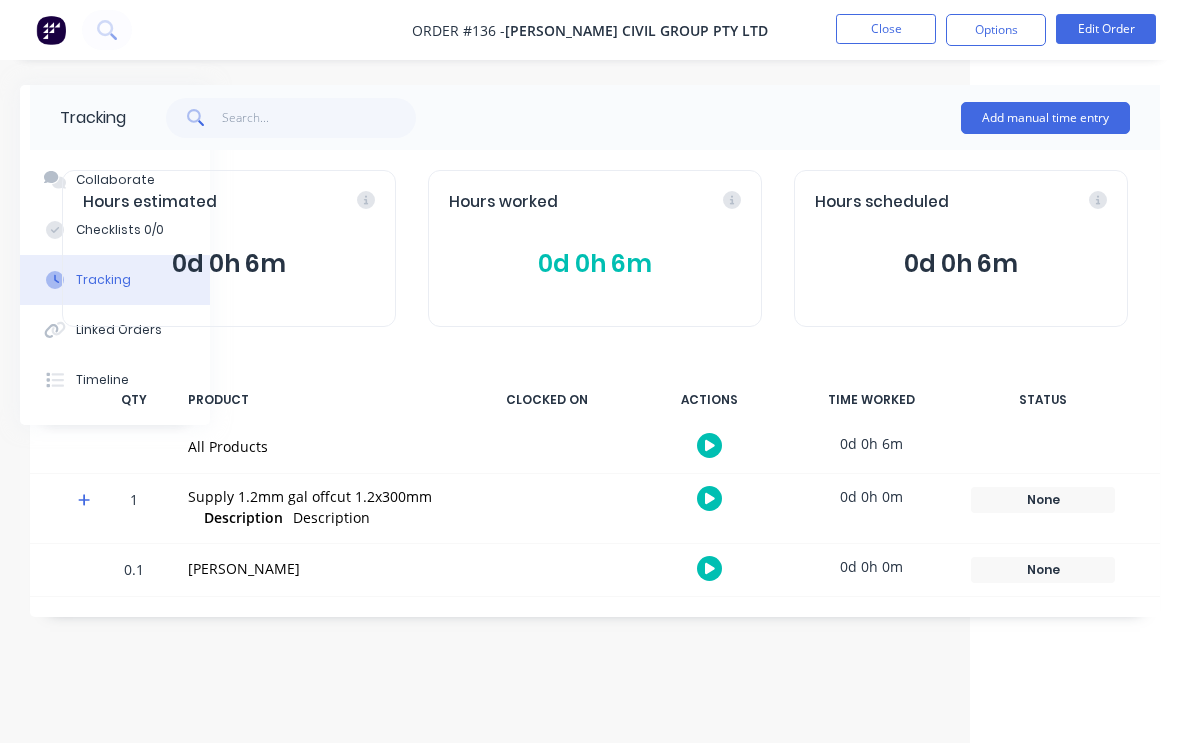 click on "Close" at bounding box center (886, 29) 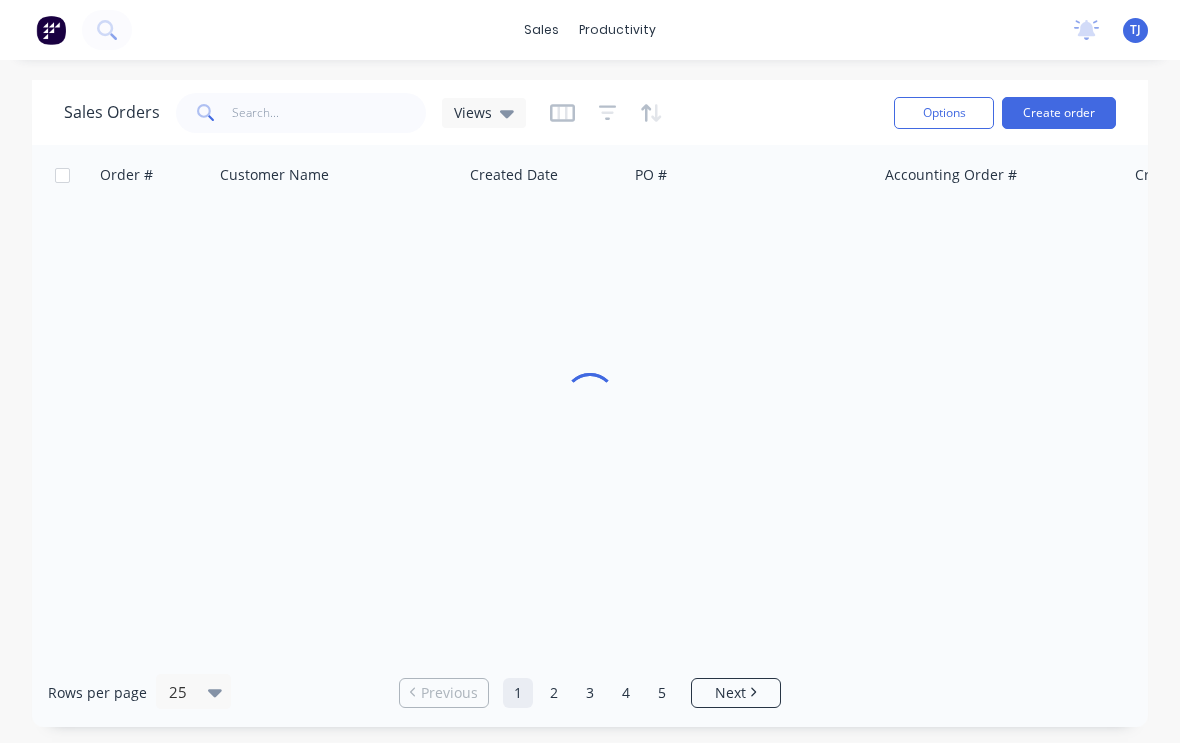 scroll, scrollTop: 0, scrollLeft: 0, axis: both 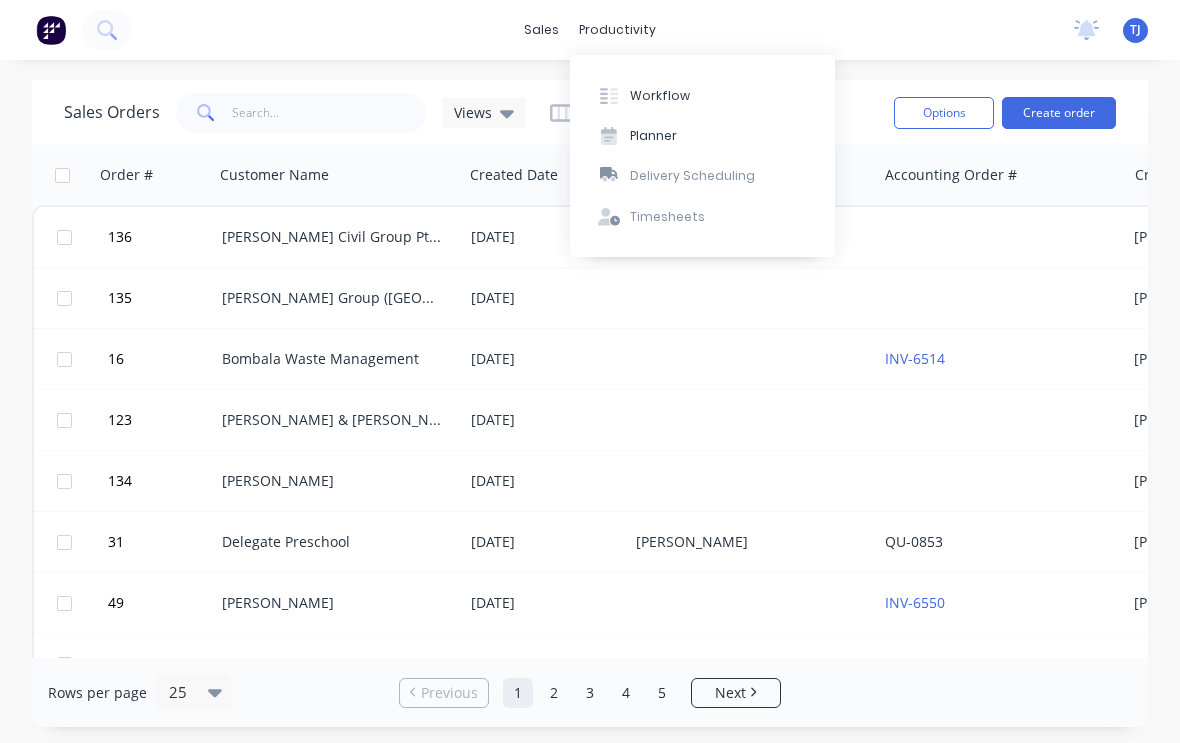 click on "Workflow" at bounding box center [660, 96] 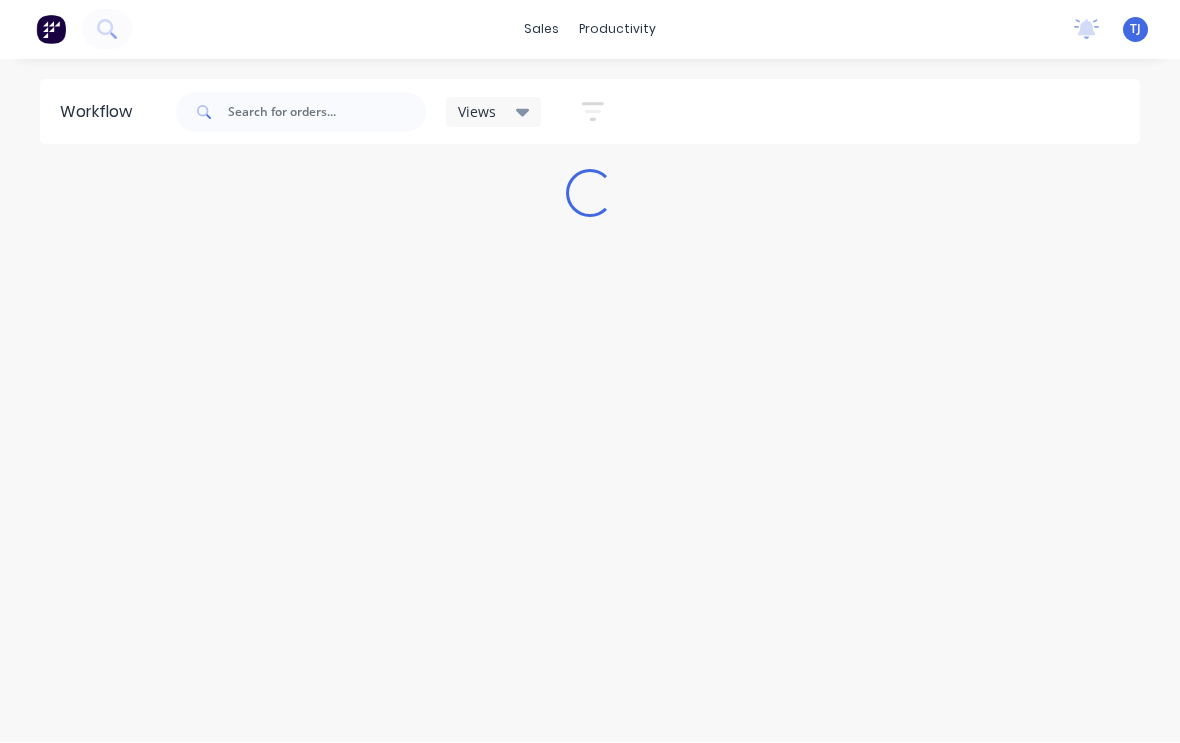 scroll, scrollTop: 1, scrollLeft: 0, axis: vertical 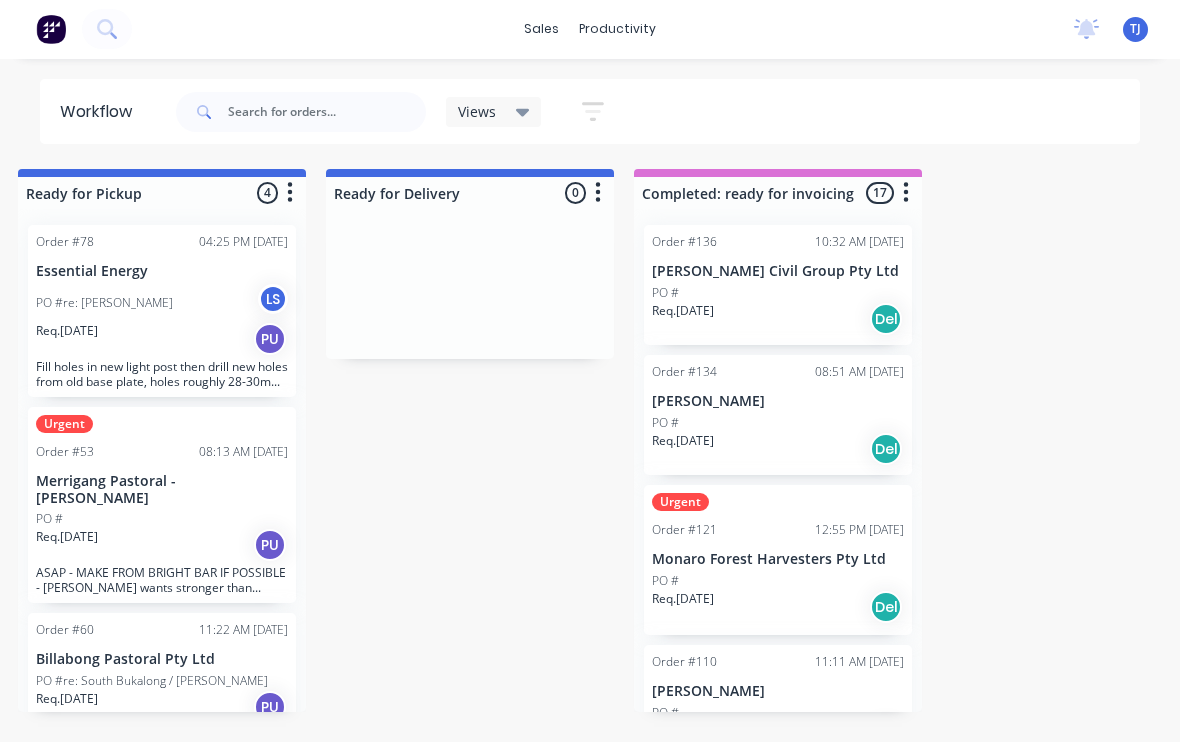 click on "Order #136 10:32 AM [DATE] [PERSON_NAME] Civil Group Pty Ltd PO # Req. [DATE] Del" at bounding box center (778, 286) 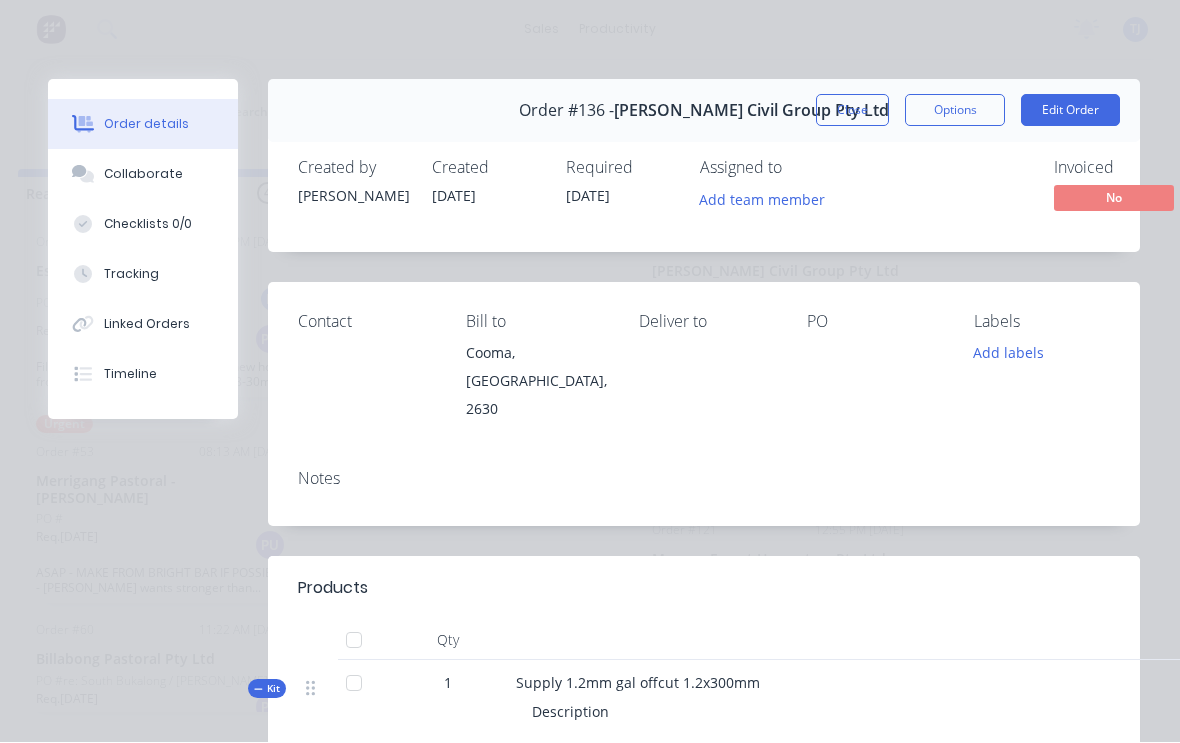 click on "Edit Order" at bounding box center [1070, 111] 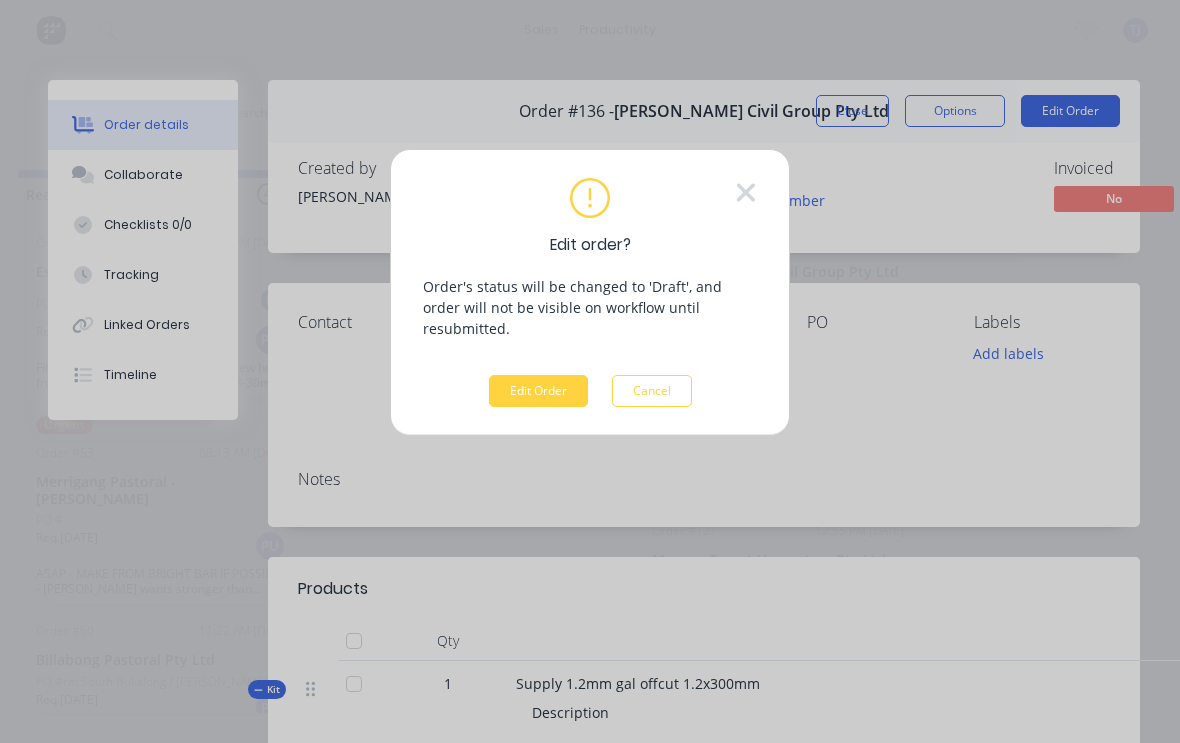 click on "Edit Order" at bounding box center (538, 391) 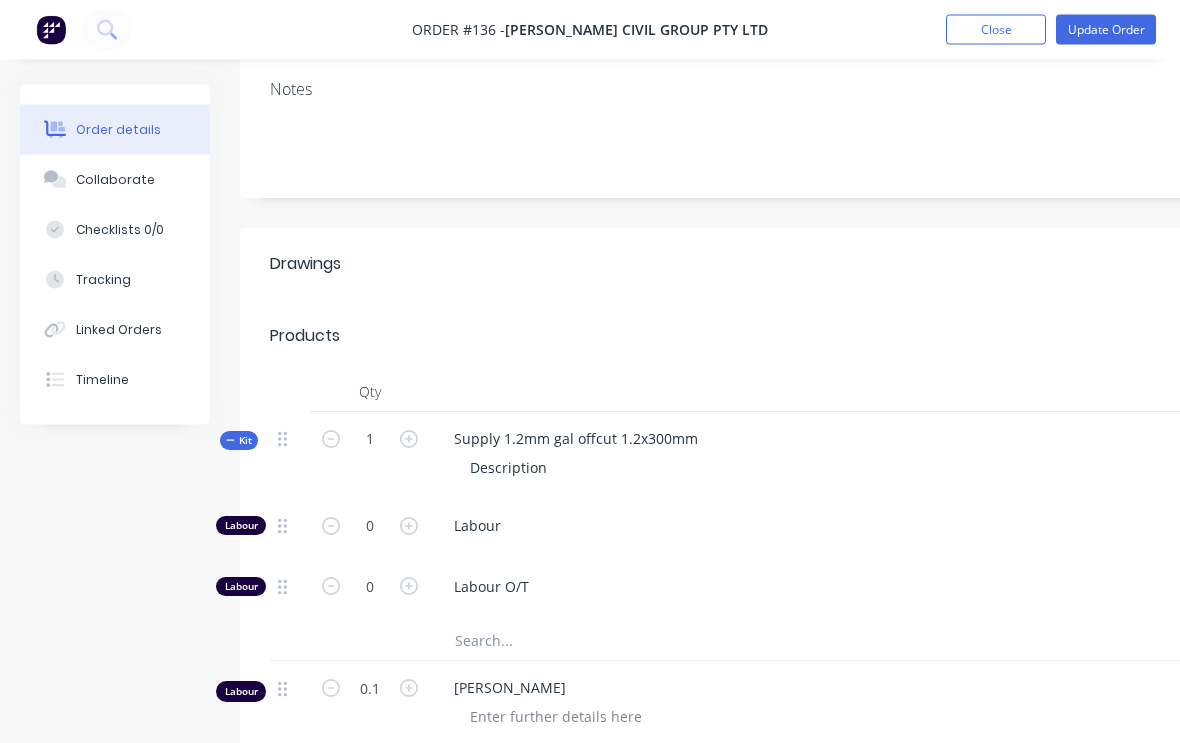 scroll, scrollTop: 346, scrollLeft: 0, axis: vertical 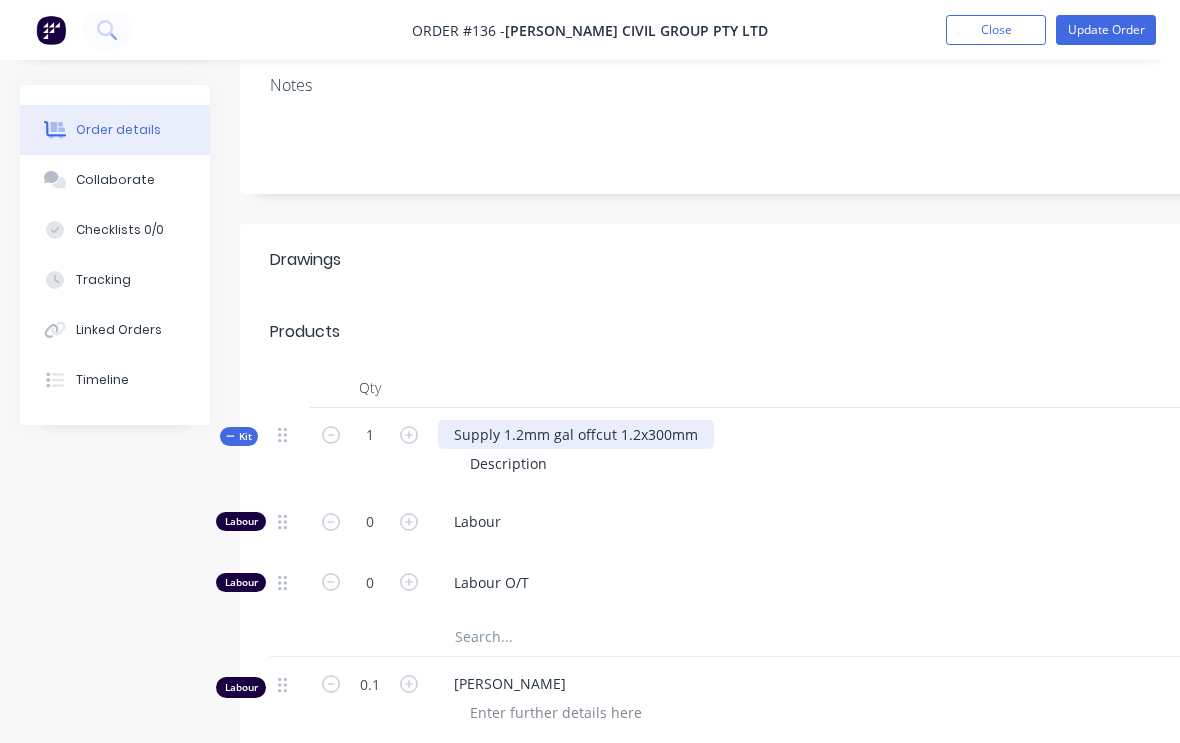 click on "Supply 1.2mm gal offcut 1.2x300mm" at bounding box center [576, 434] 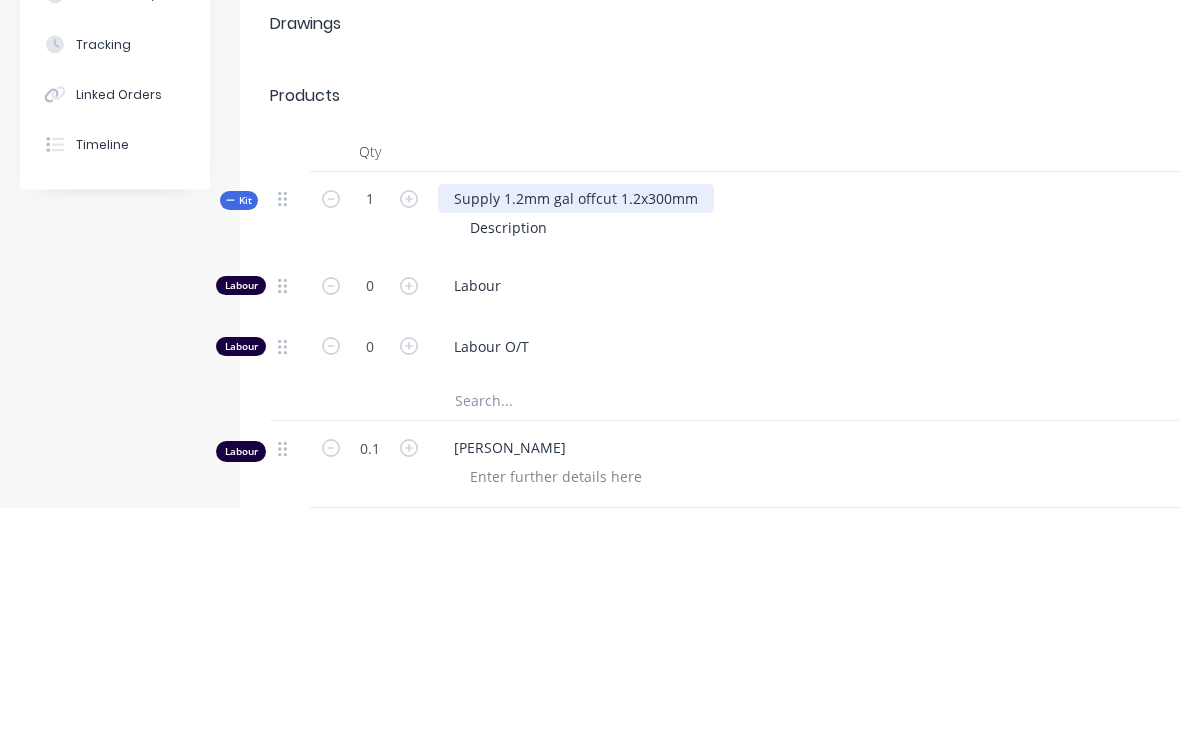 type 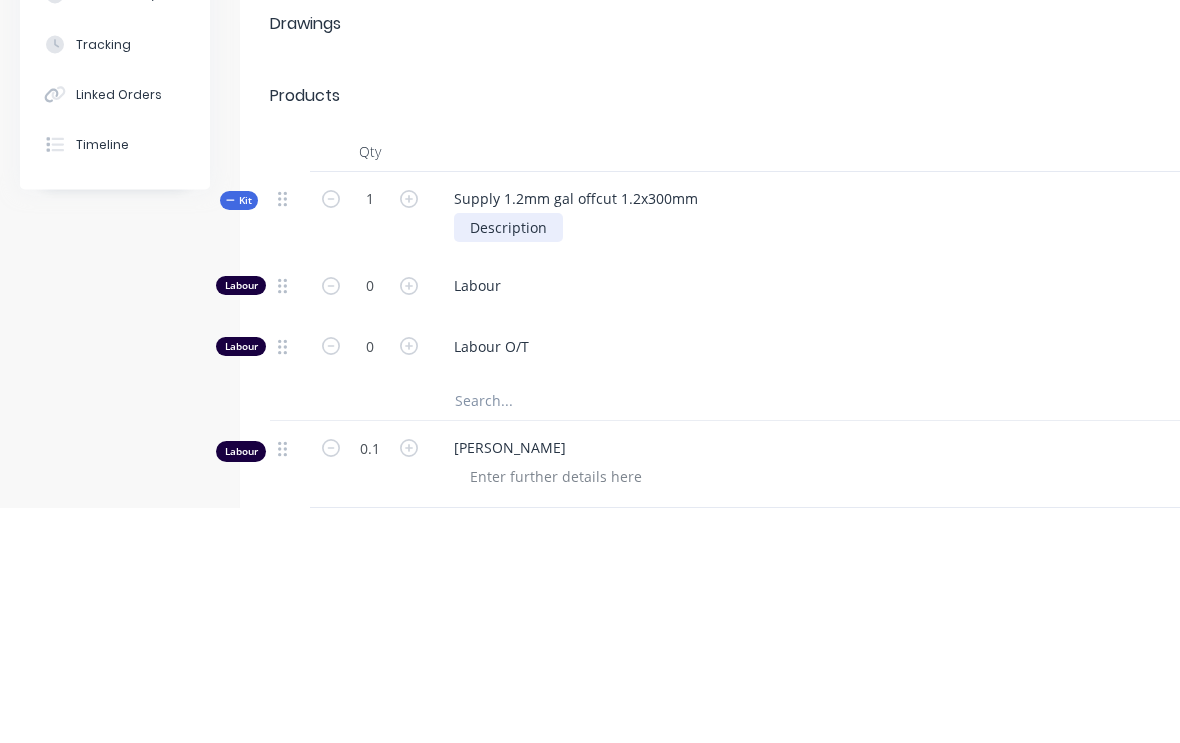 click on "Description" at bounding box center (508, 463) 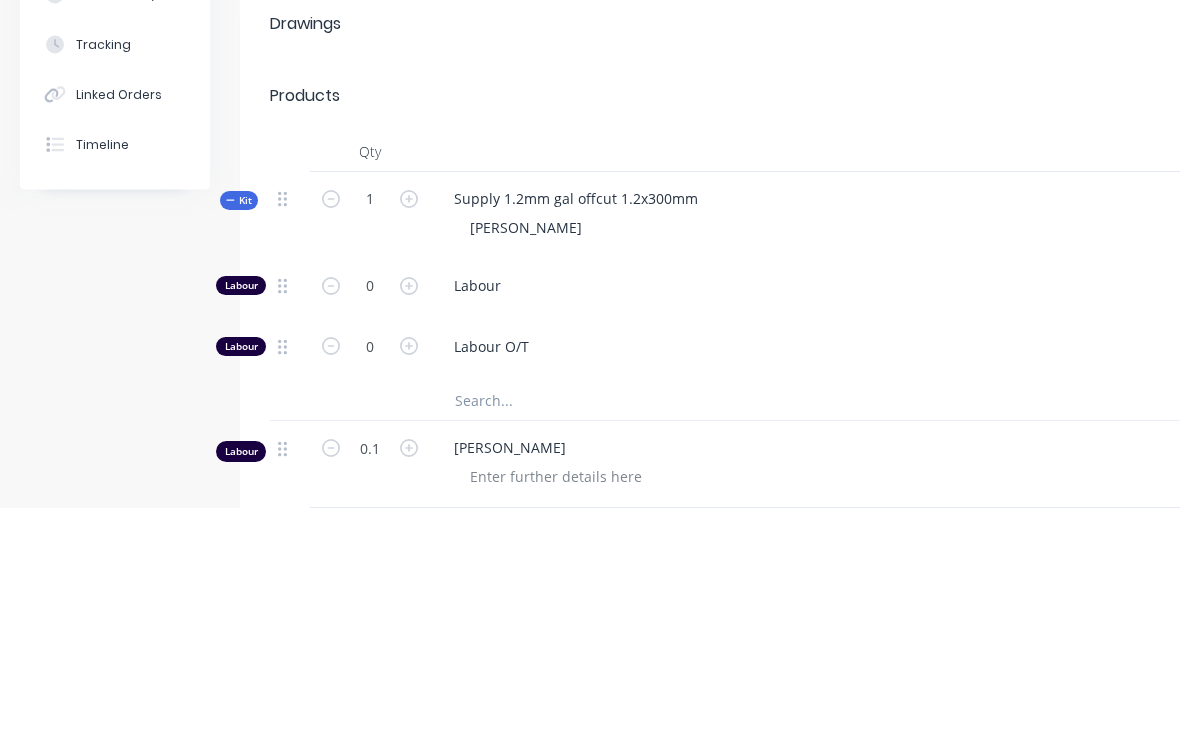 scroll, scrollTop: 582, scrollLeft: 0, axis: vertical 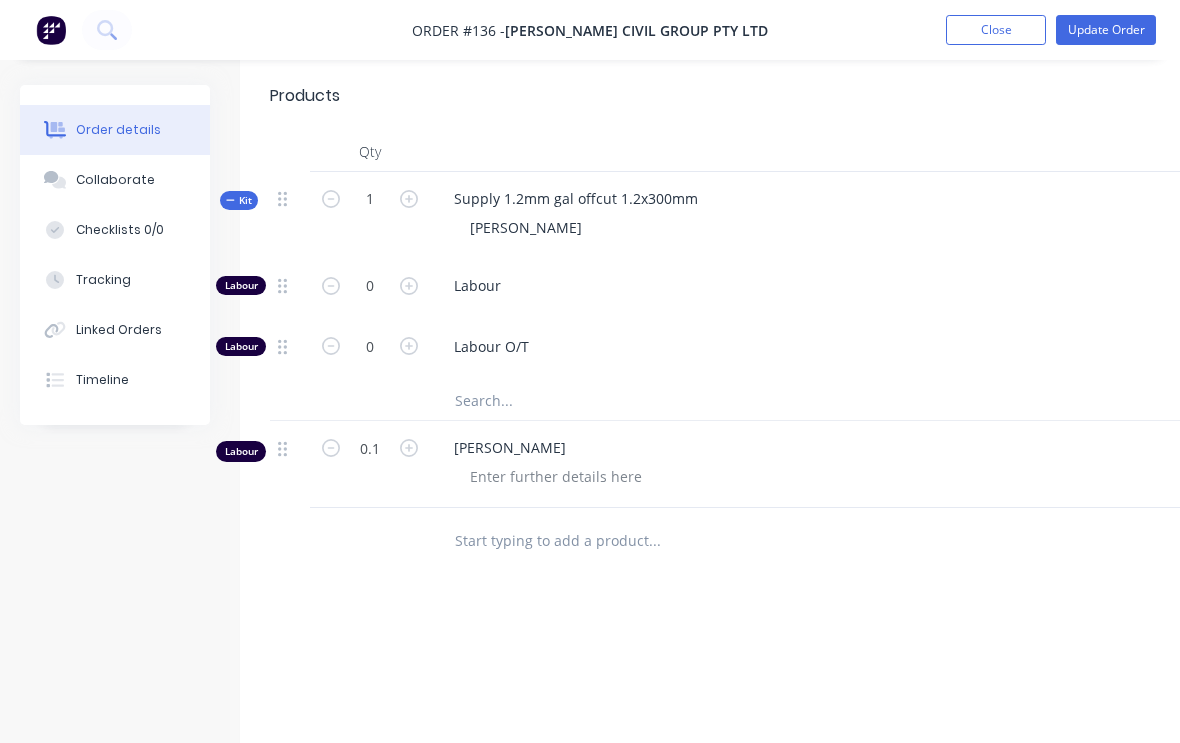 click on "Update Order" at bounding box center (1106, 30) 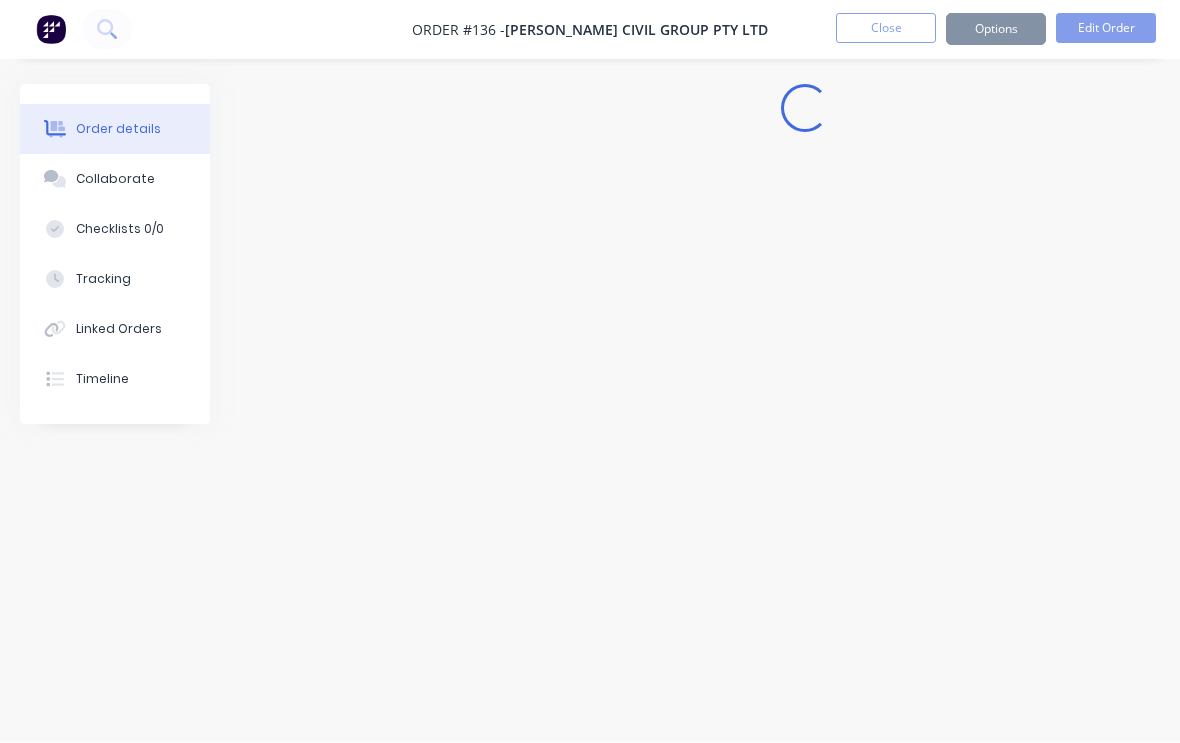 scroll, scrollTop: 1, scrollLeft: 0, axis: vertical 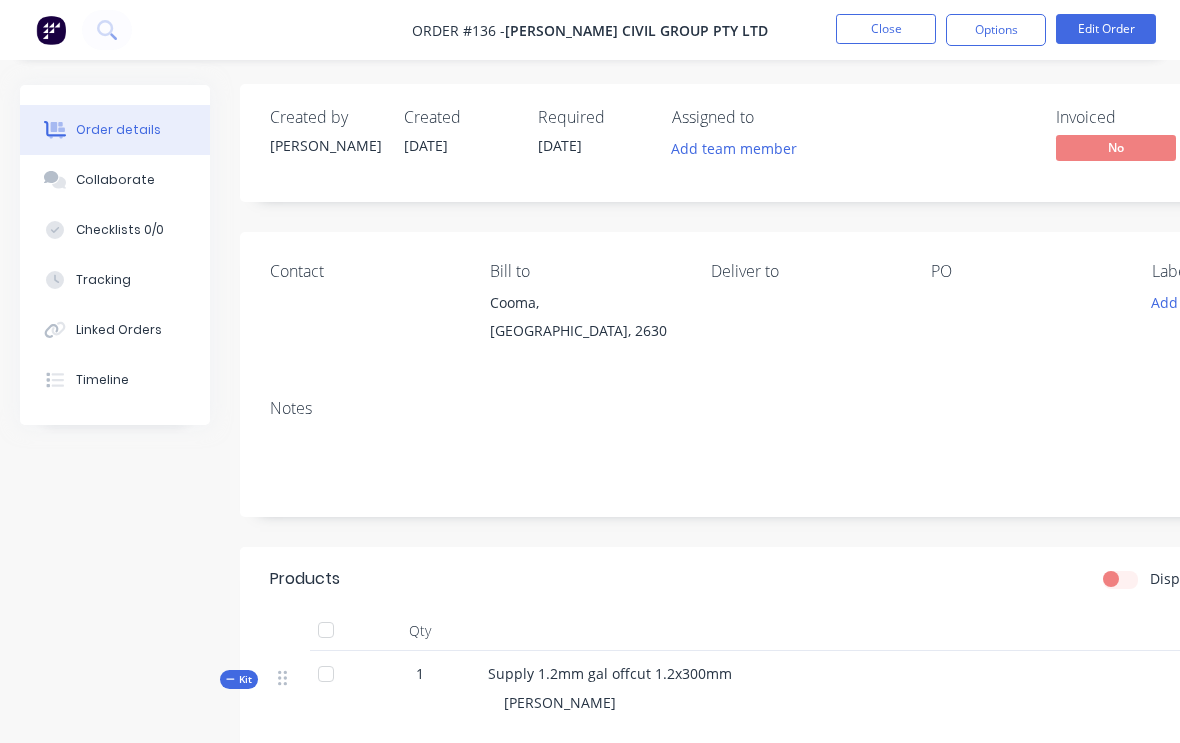 click on "Close" at bounding box center [886, 29] 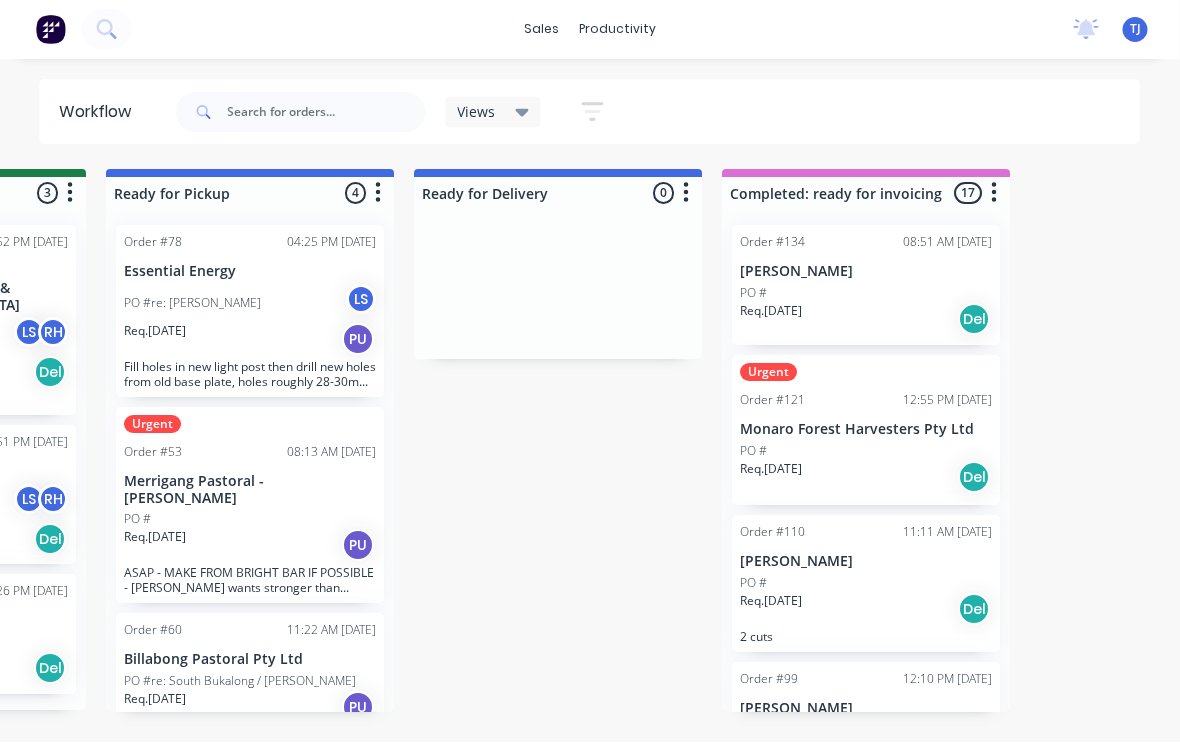 scroll, scrollTop: 0, scrollLeft: 1786, axis: horizontal 